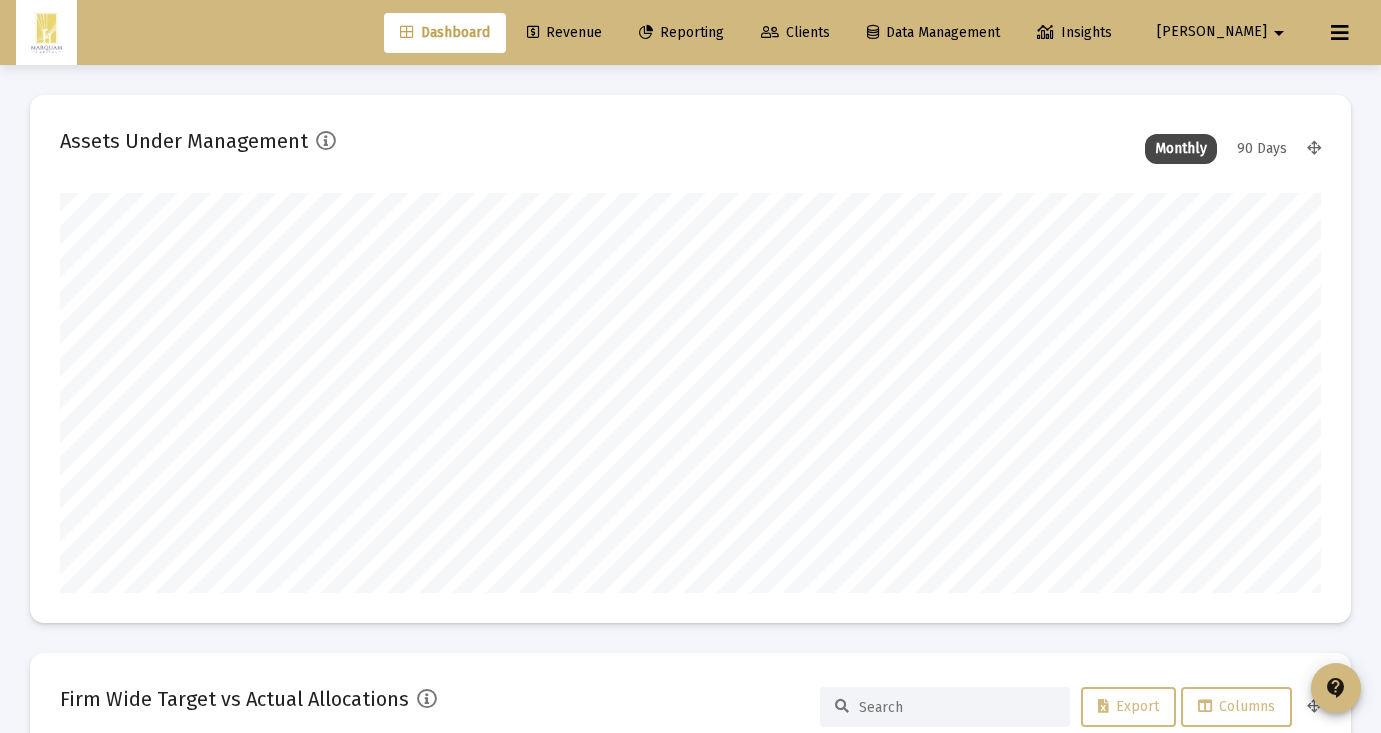 scroll, scrollTop: 0, scrollLeft: 0, axis: both 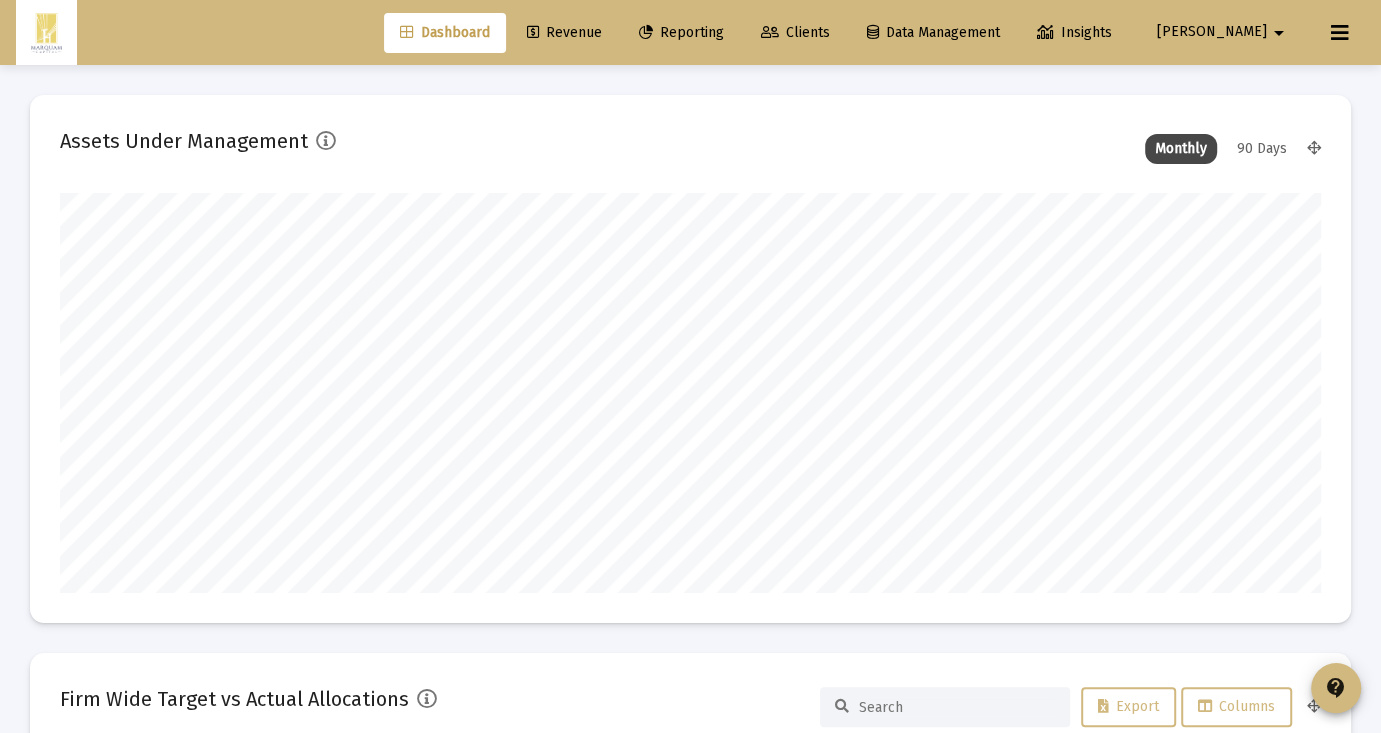 click on "Reporting" 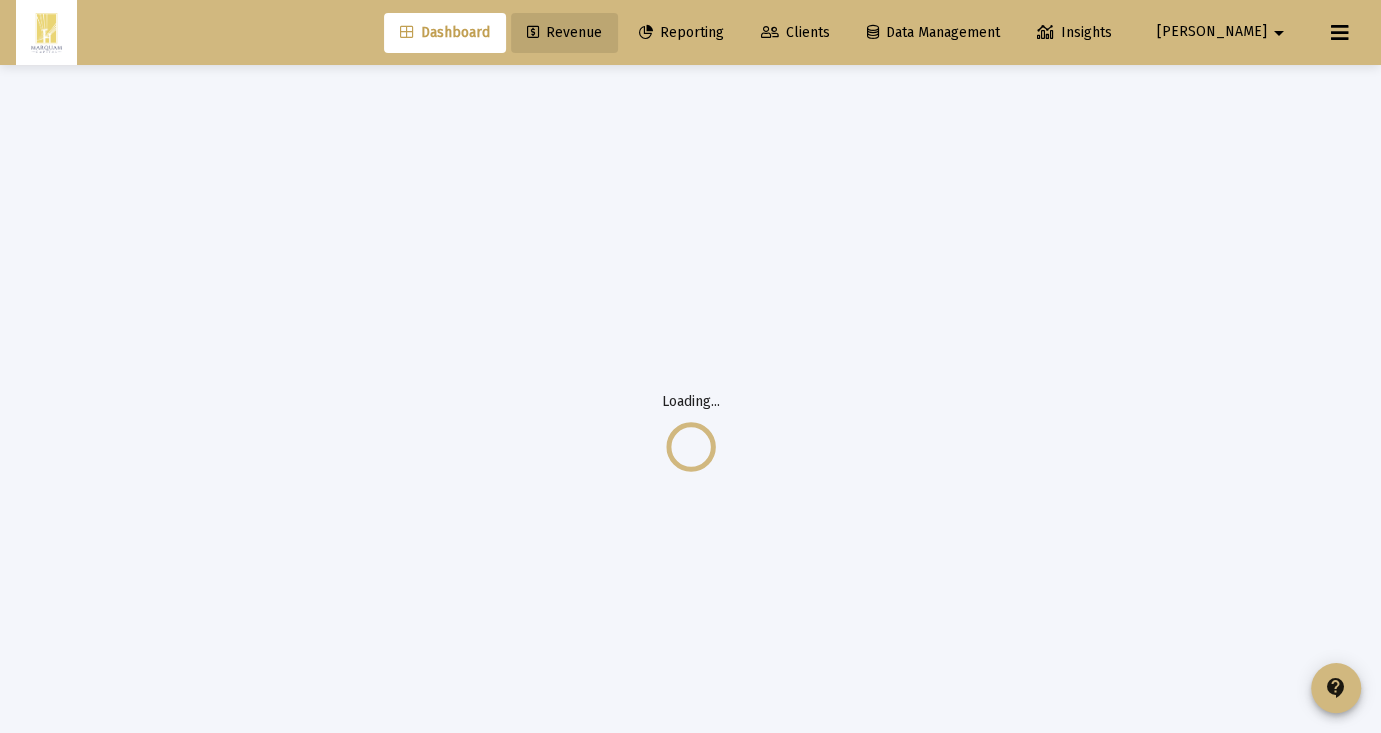 click on "Revenue" 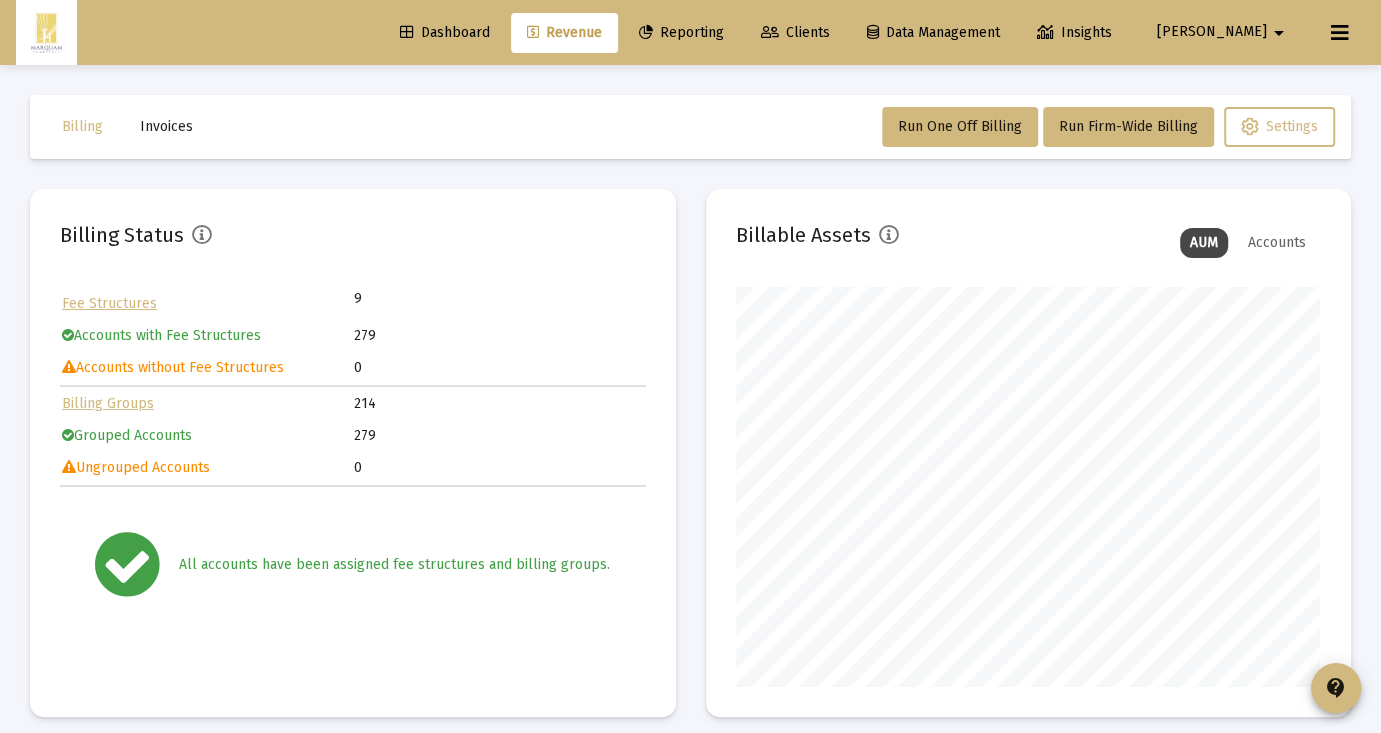 scroll, scrollTop: 999600, scrollLeft: 999414, axis: both 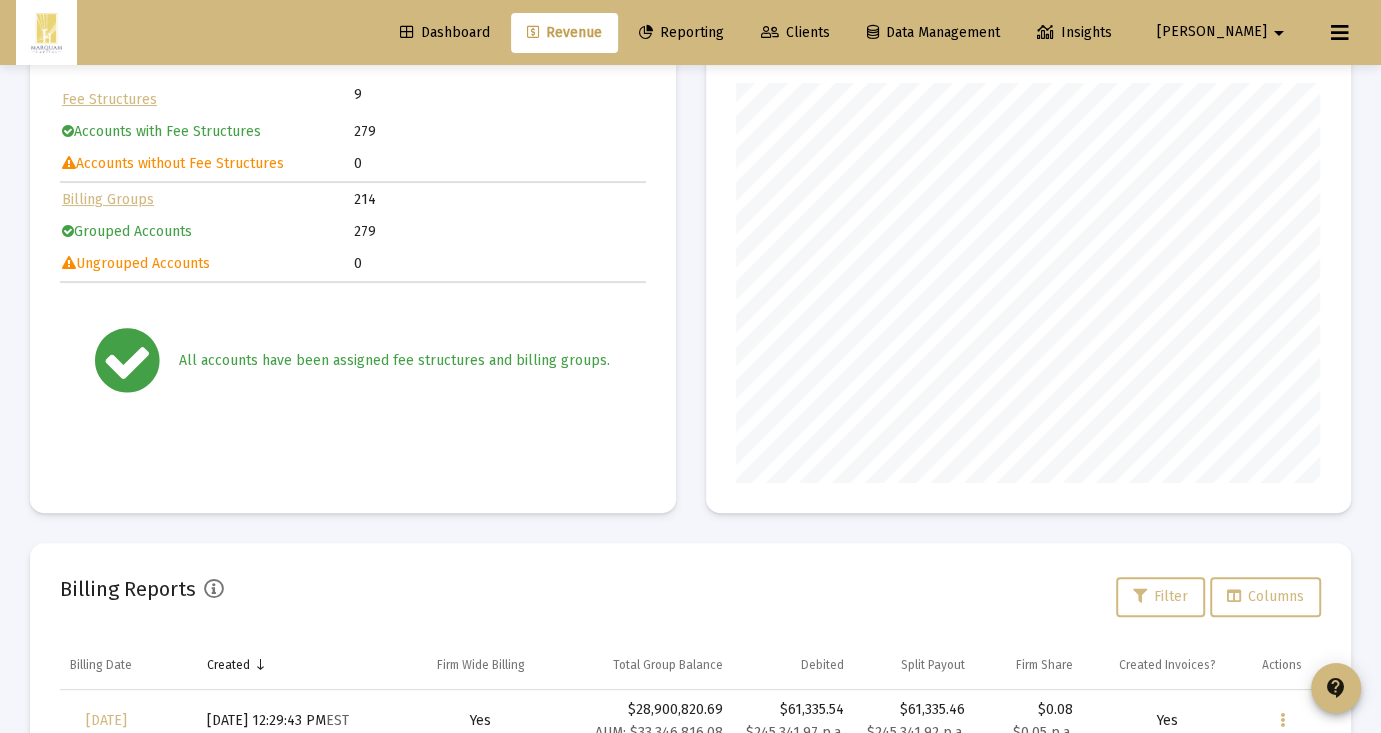 click on "arrow_drop_down" 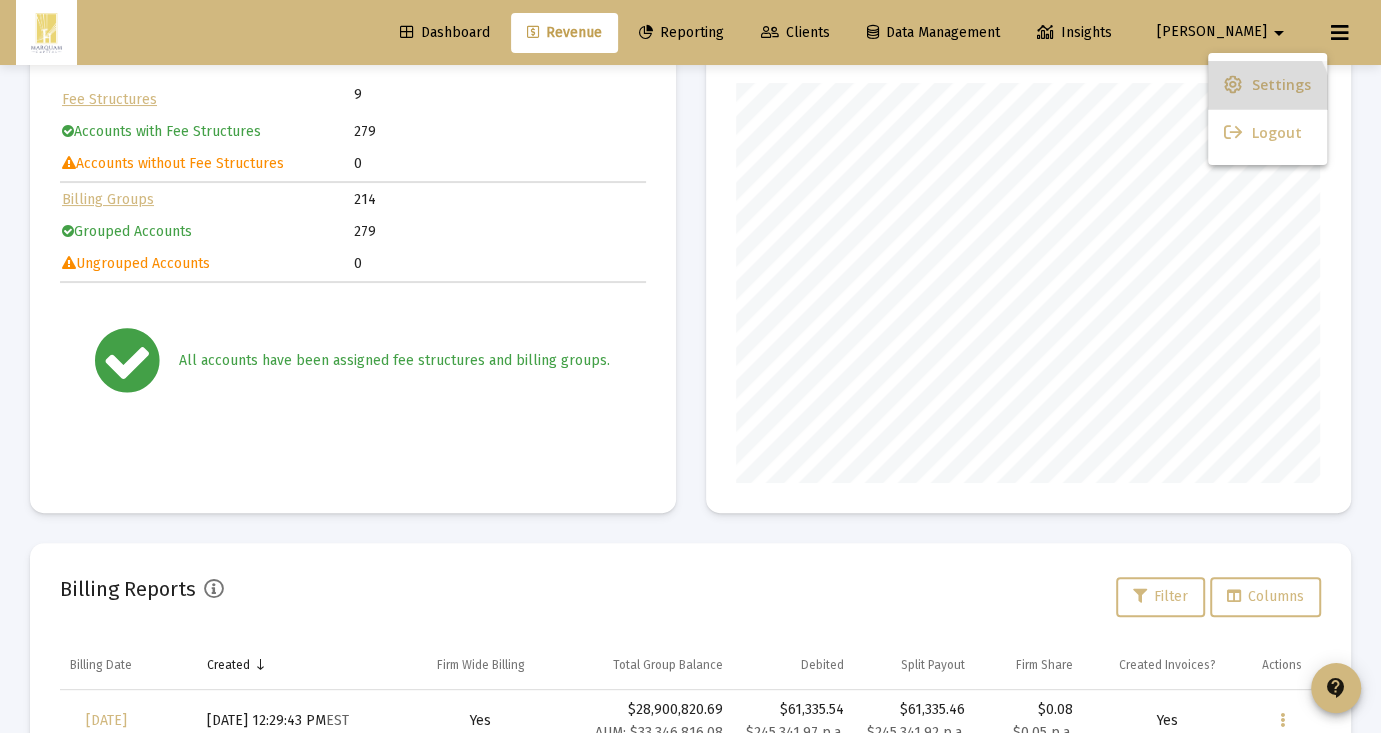 click on "Settings" at bounding box center (1281, 85) 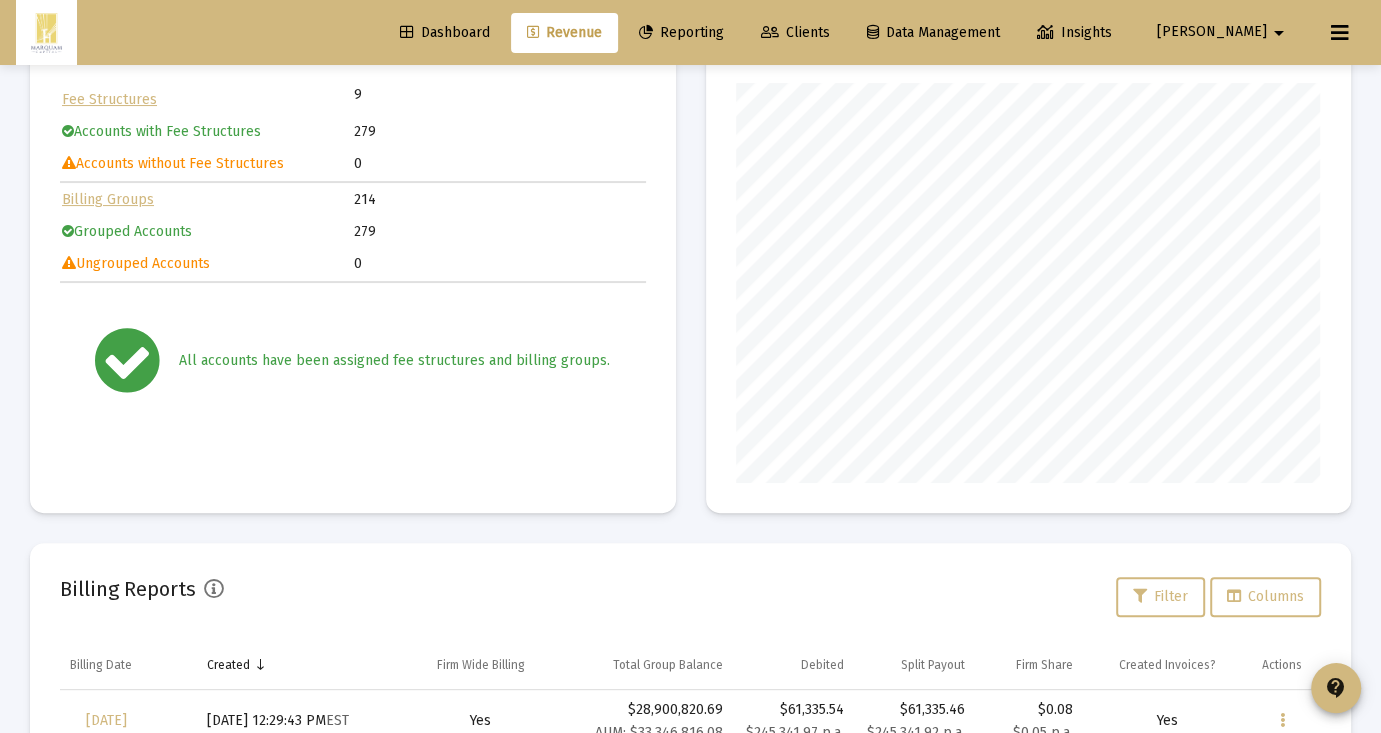 scroll, scrollTop: 65, scrollLeft: 0, axis: vertical 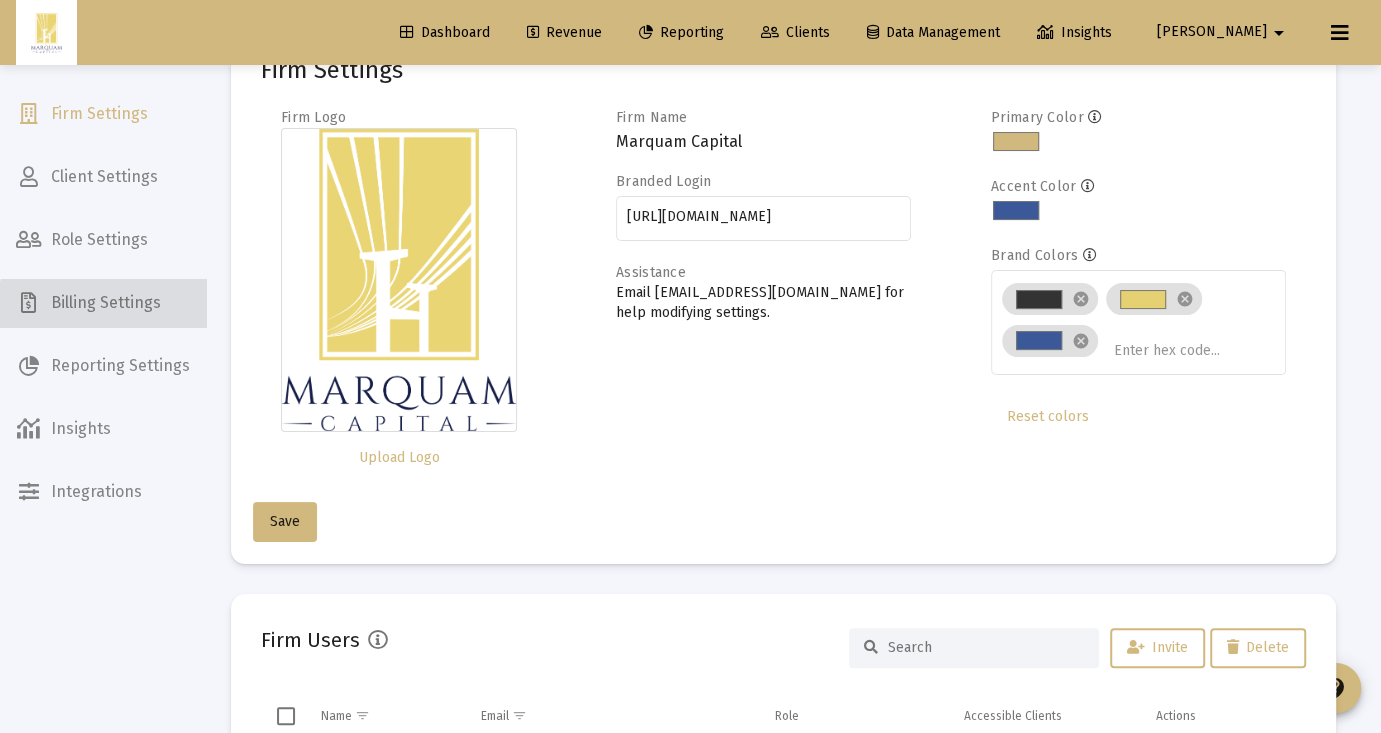 click on "Billing Settings" 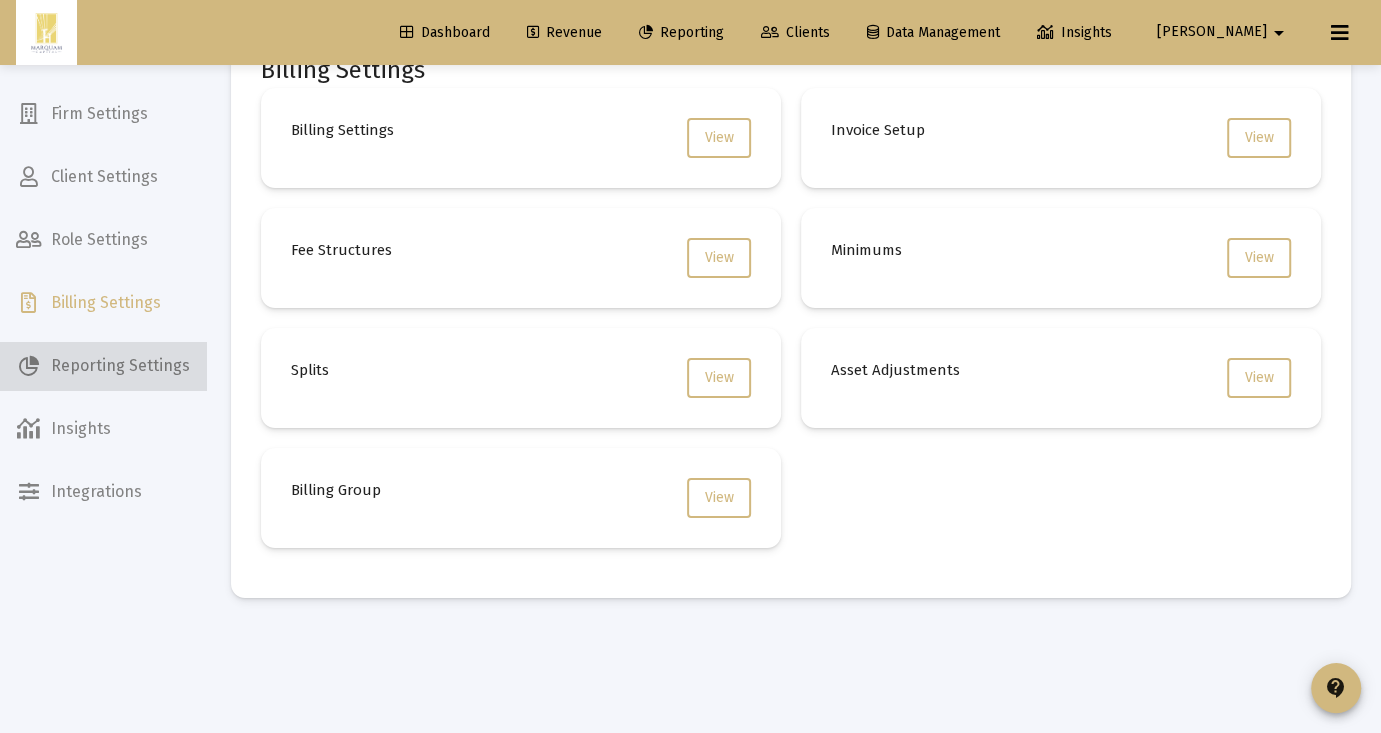 click on "Reporting Settings" 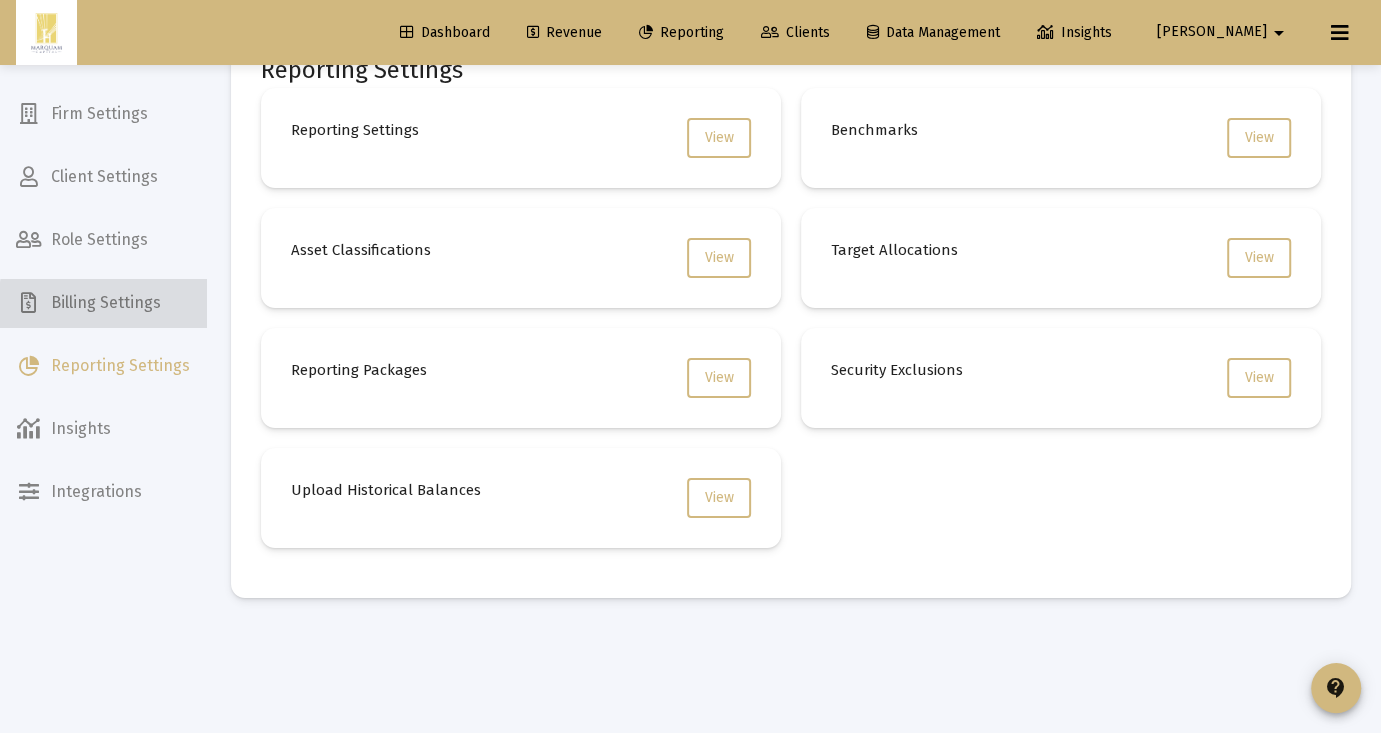 click on "Billing Settings" 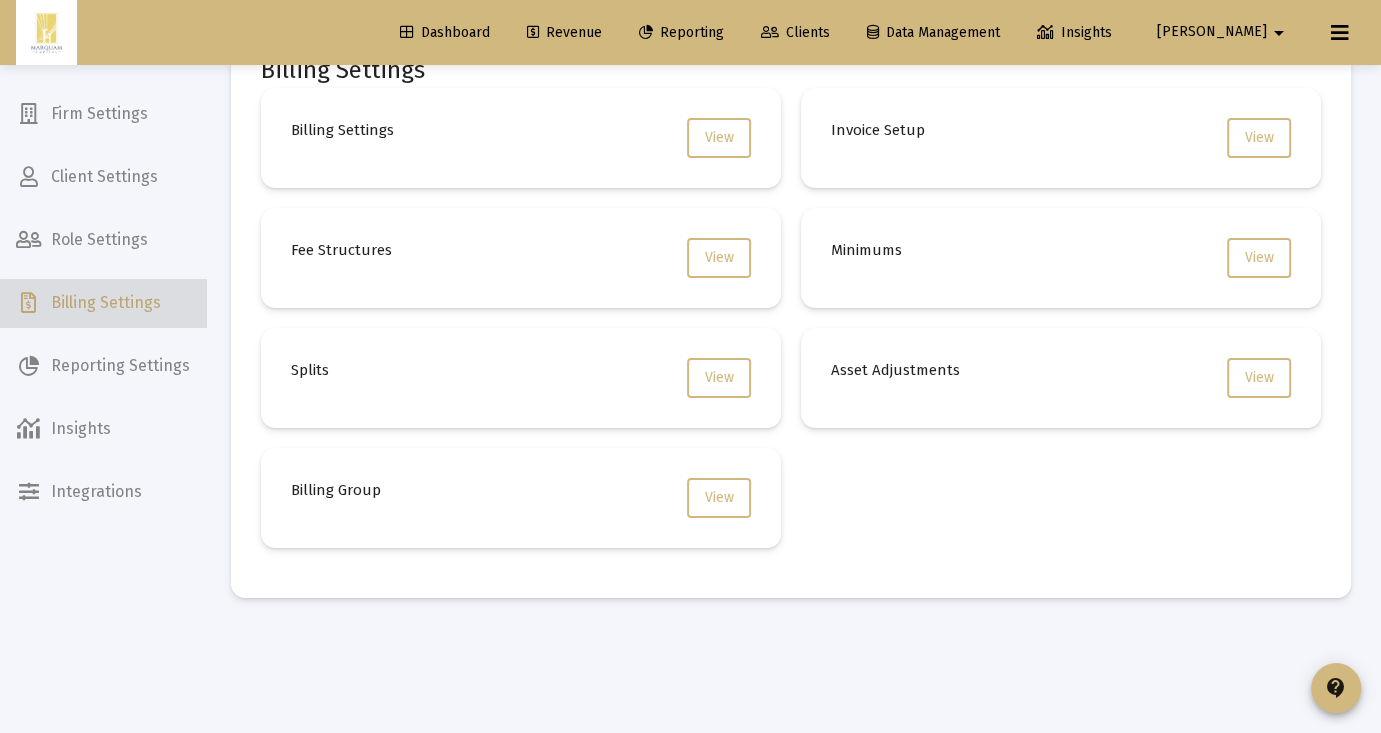 click on "Billing Settings" 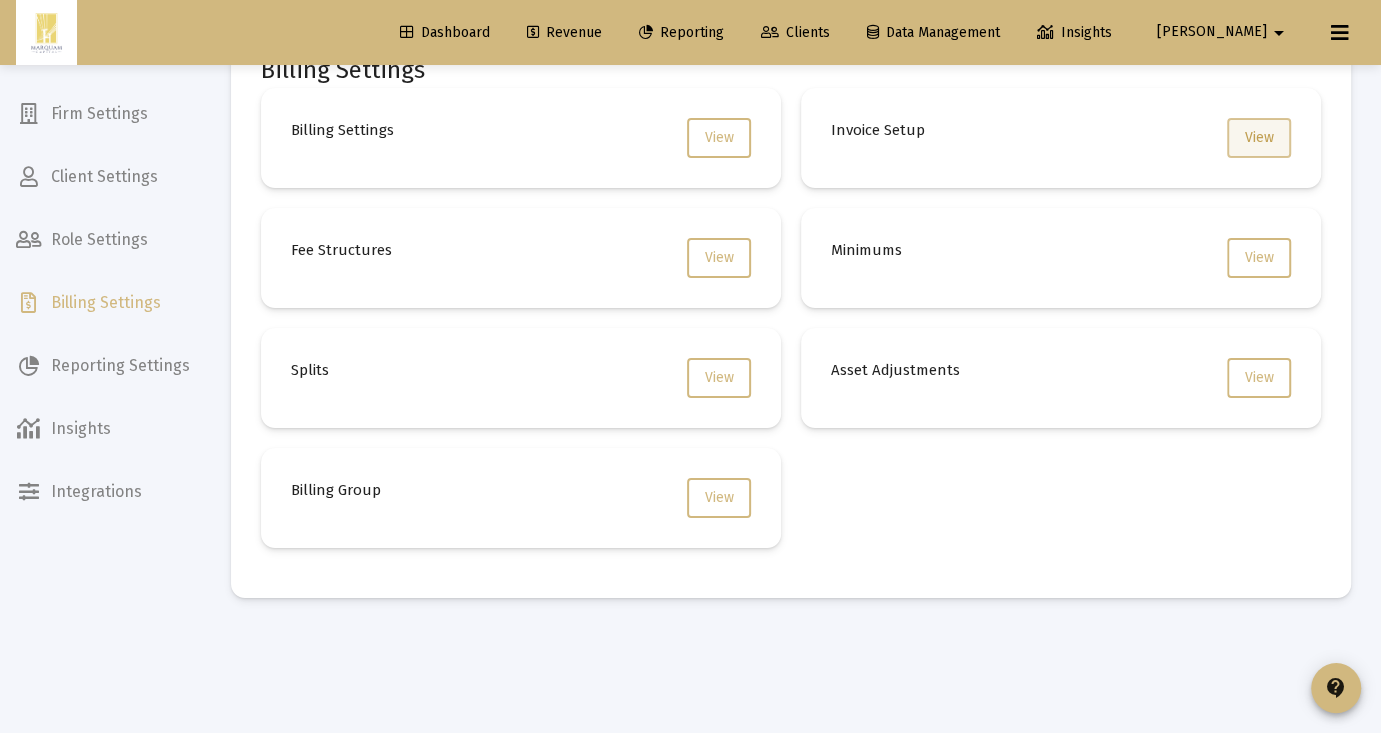 click on "View" 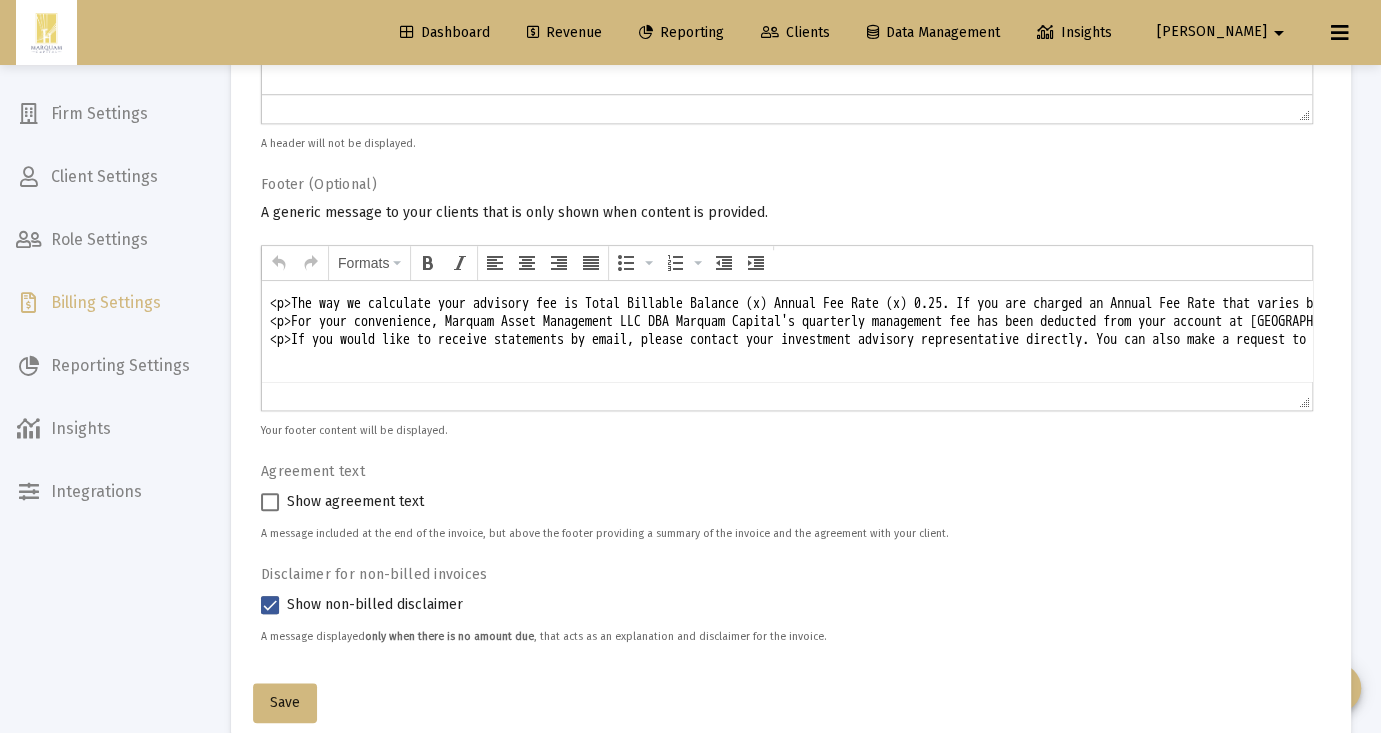 scroll, scrollTop: 1124, scrollLeft: 0, axis: vertical 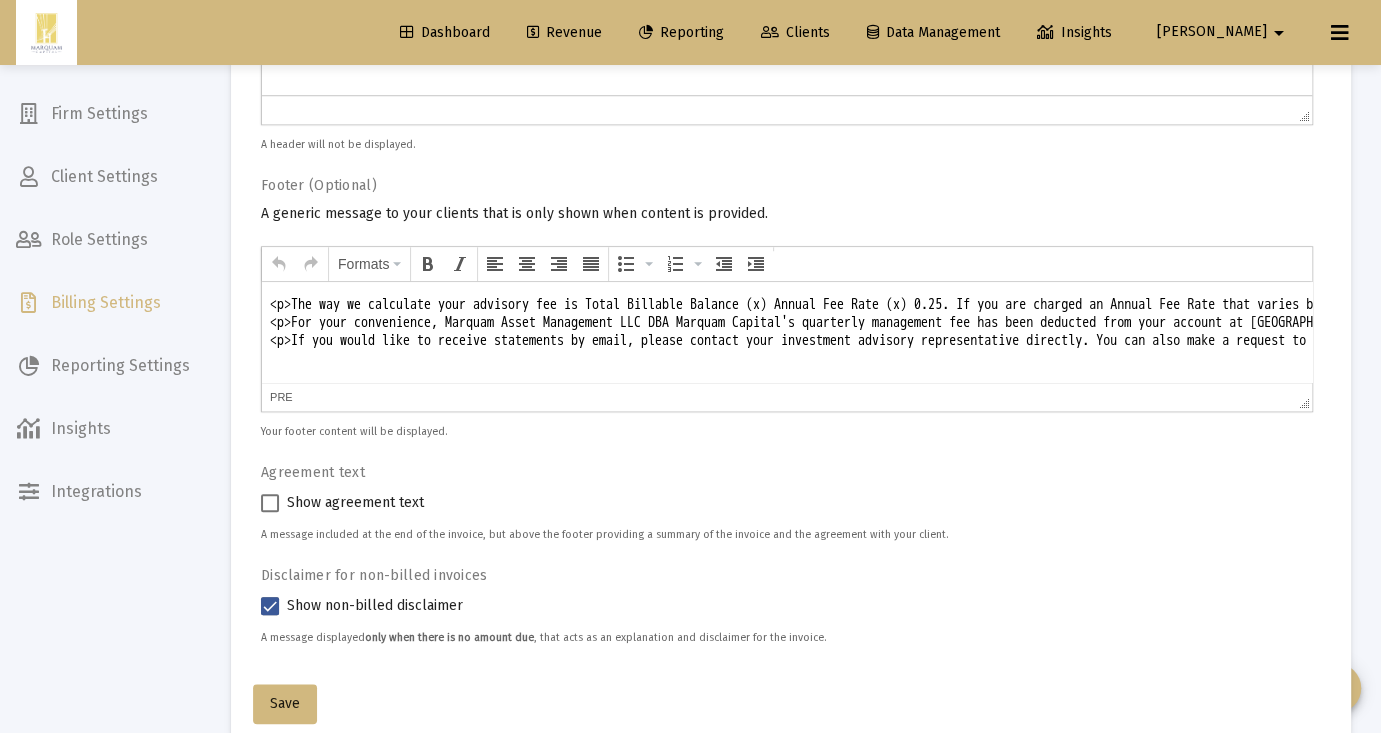 click on "<p>The way we calculate your advisory fee is Total Billable Balance (x) Annual Fee Rate (x) 0.25. If you are charged an Annual Fee Rate that varies by the assets we manage for you, you will be charged the amount corresponding to the Assets Under Management shown on this invoice. This invoice shows the time period associated with the fee being charged and the number of days in that calendar quarter. Unless you are opening or closing your account, the number of days will not affect the fee calculation.</p  <p>If you would like to receive statements by email, please contact your investment advisory representative directly. You can also make a request to change the method of statement delivery by calling us at [PHONE_NUMBER] or emailing [EMAIL_ADDRESS][DOMAIN_NAME].</p>" at bounding box center [787, 323] 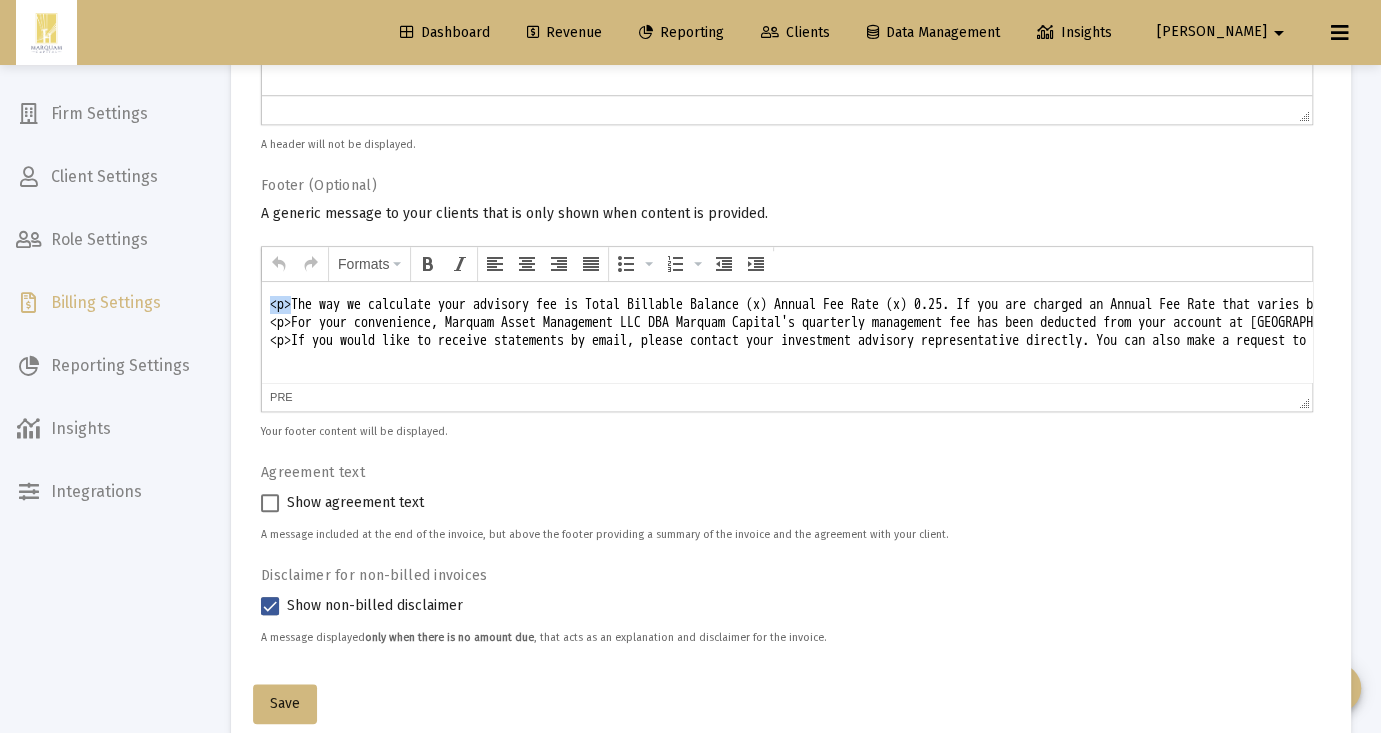 type 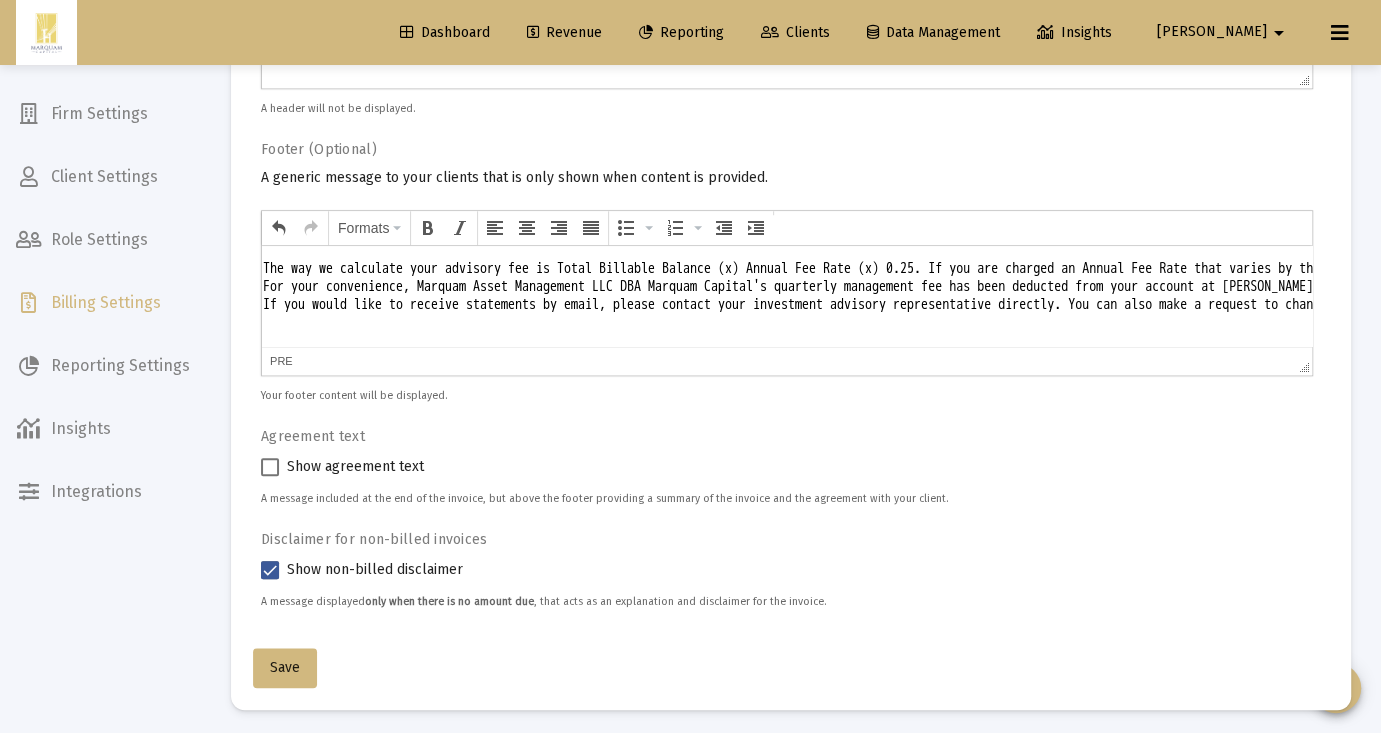 scroll, scrollTop: 0, scrollLeft: 7, axis: horizontal 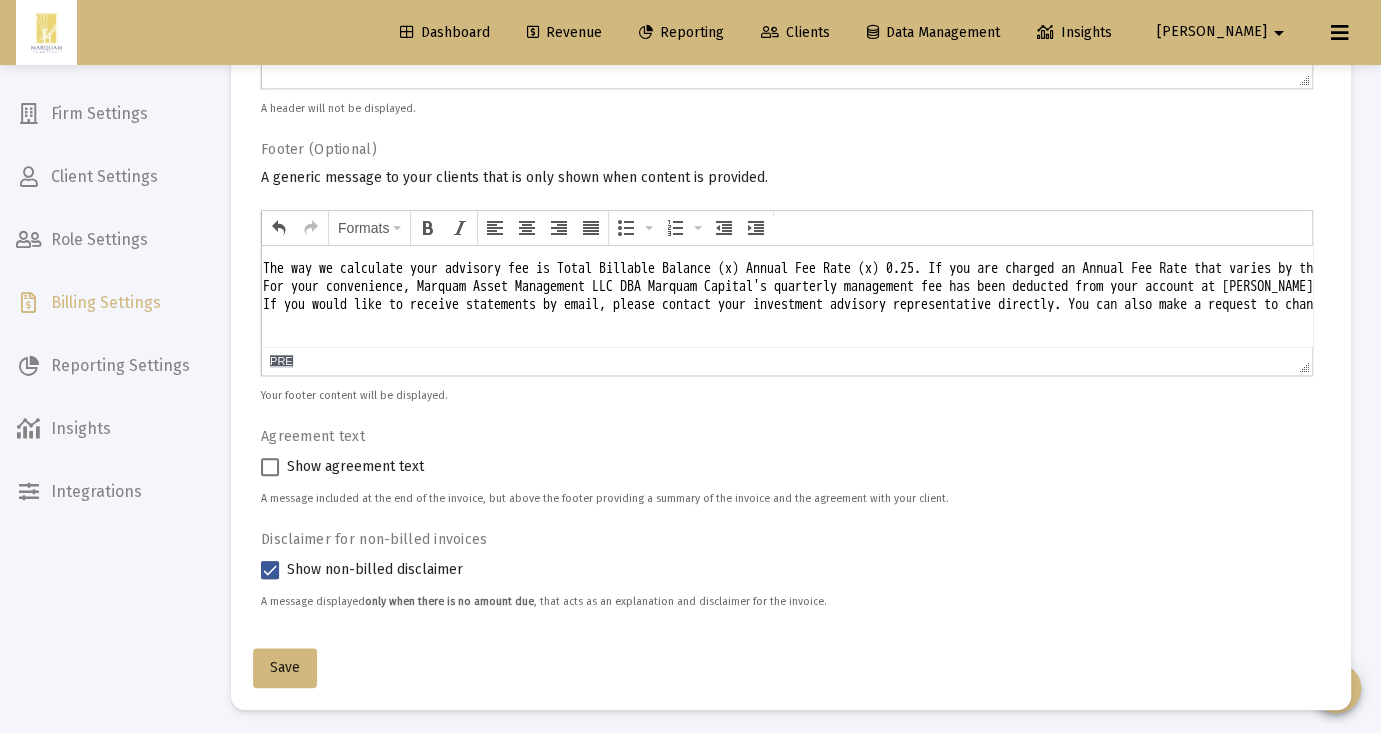 click on "pre" at bounding box center [281, 361] 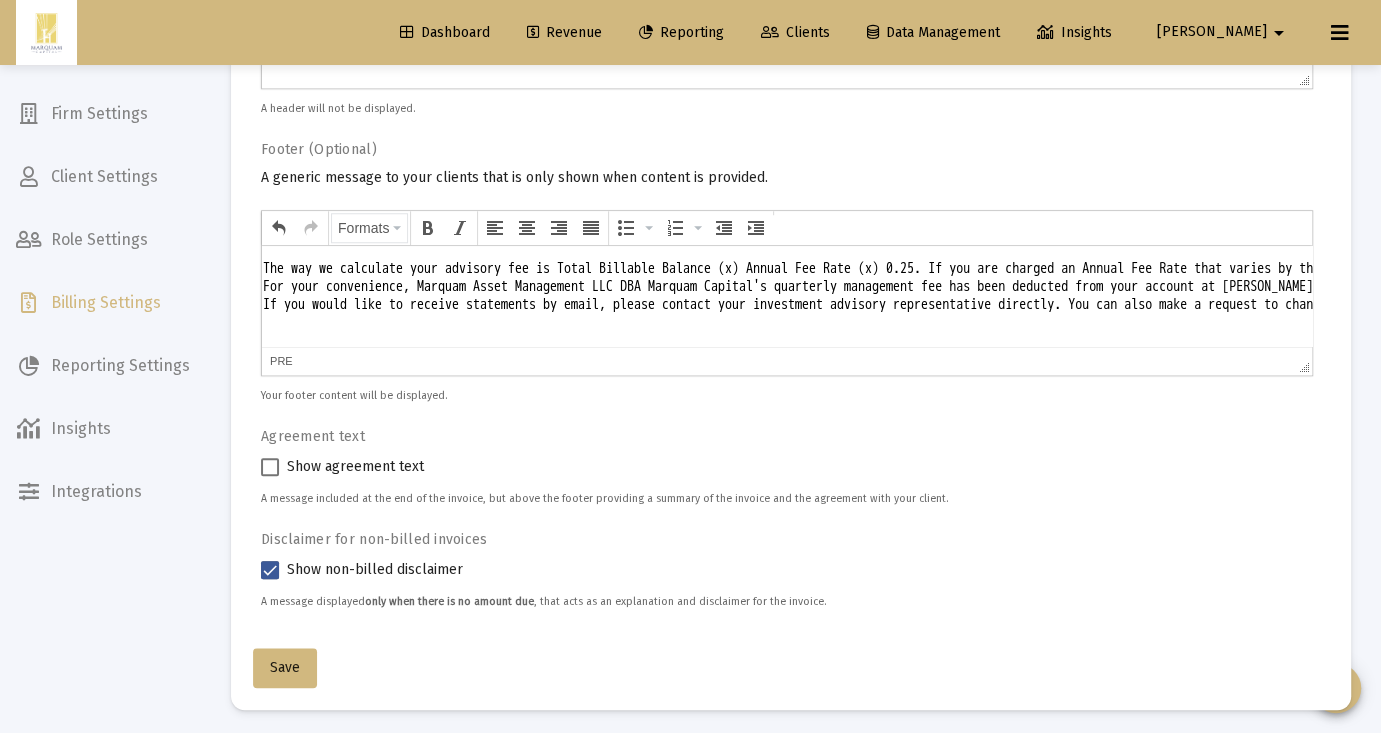 click on "Formats" at bounding box center (363, 228) 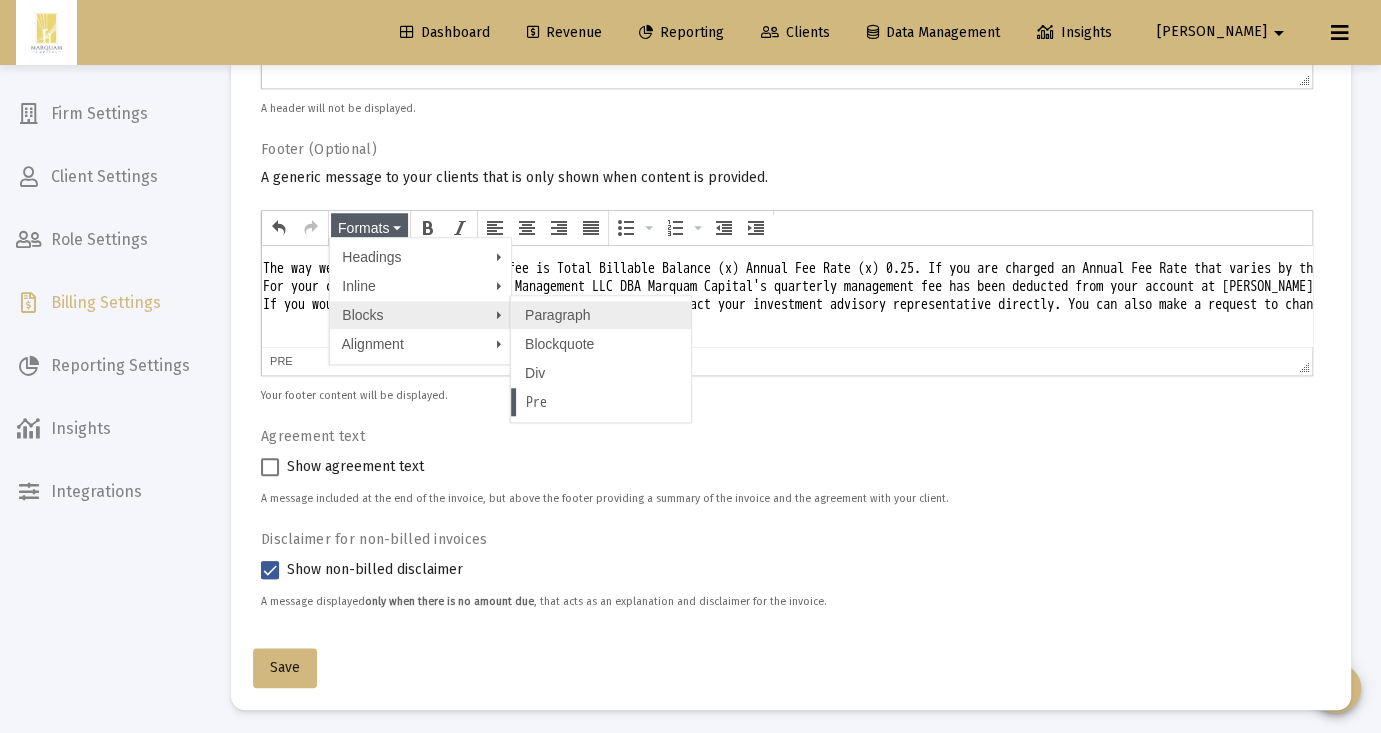 click on "Paragraph" at bounding box center (557, 315) 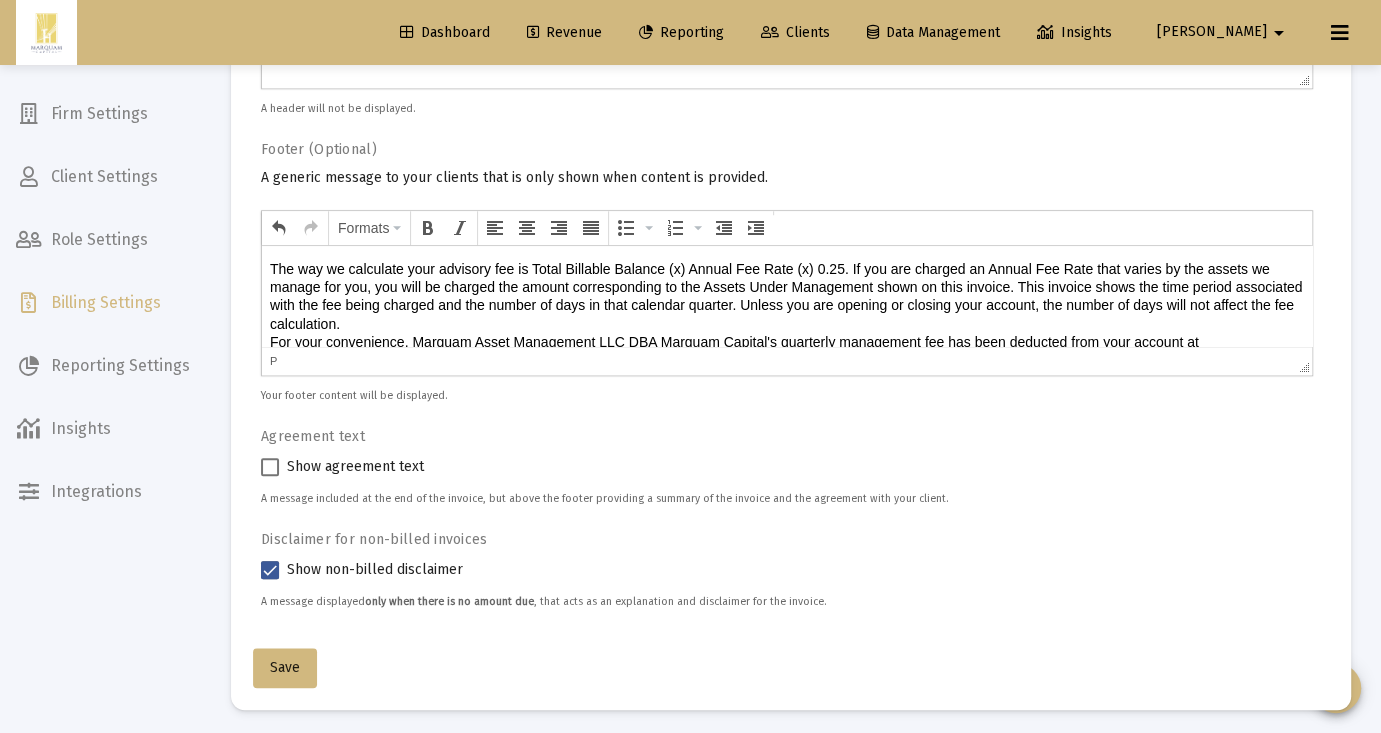 scroll, scrollTop: 0, scrollLeft: 0, axis: both 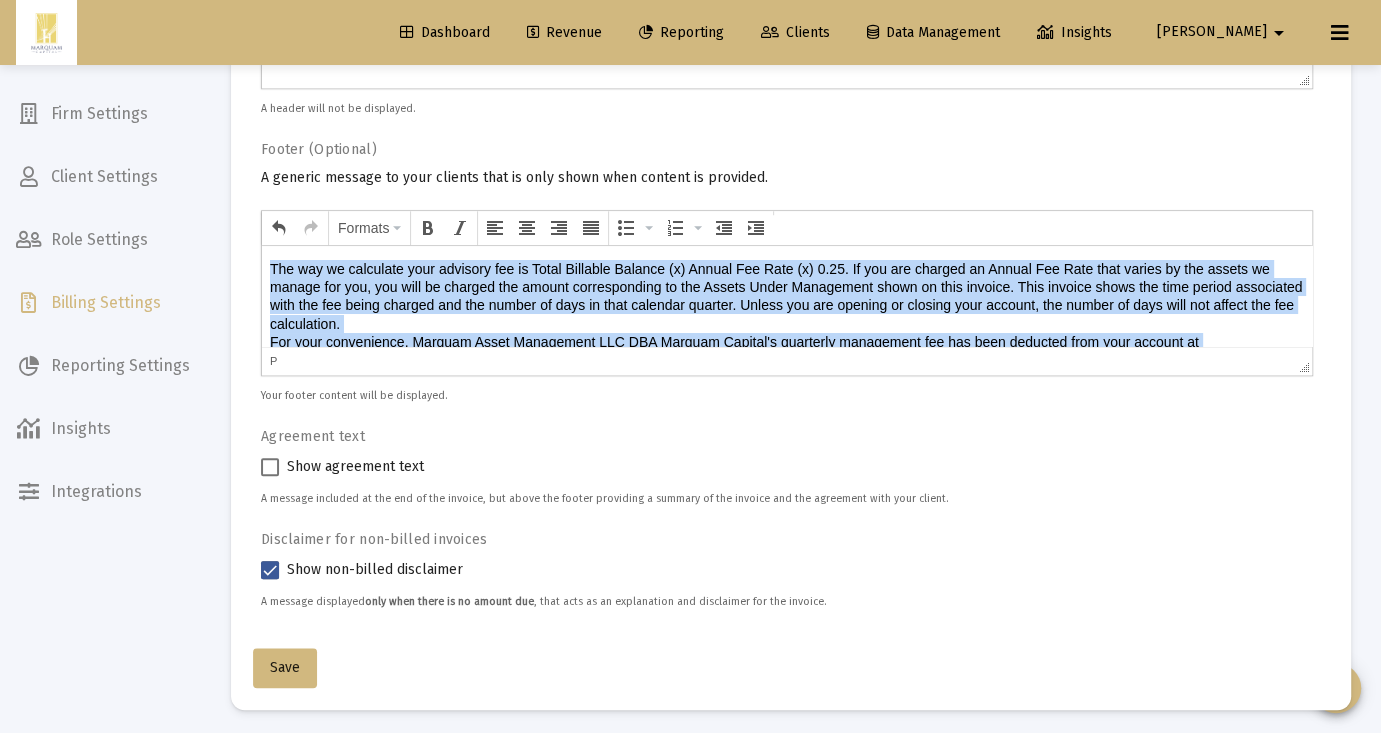 click on "The way we calculate your advisory fee is Total Billable Balance (x) Annual Fee Rate (x) 0.25. If you are charged an Annual Fee Rate that varies by the assets we manage for you, you will be charged the amount corresponding to the Assets Under Management shown on this invoice. This invoice shows the time period associated with the fee being charged and the number of days in that calendar quarter. Unless you are opening or closing your account, the number of days will not affect the fee calculation. If you would like to receive statements by email, please contact your investment advisory representative directly. You can also make a request to change the method of statement delivery by calling us at [PHONE_NUMBER] or emailing [EMAIL_ADDRESS][DOMAIN_NAME]." at bounding box center [787, 378] 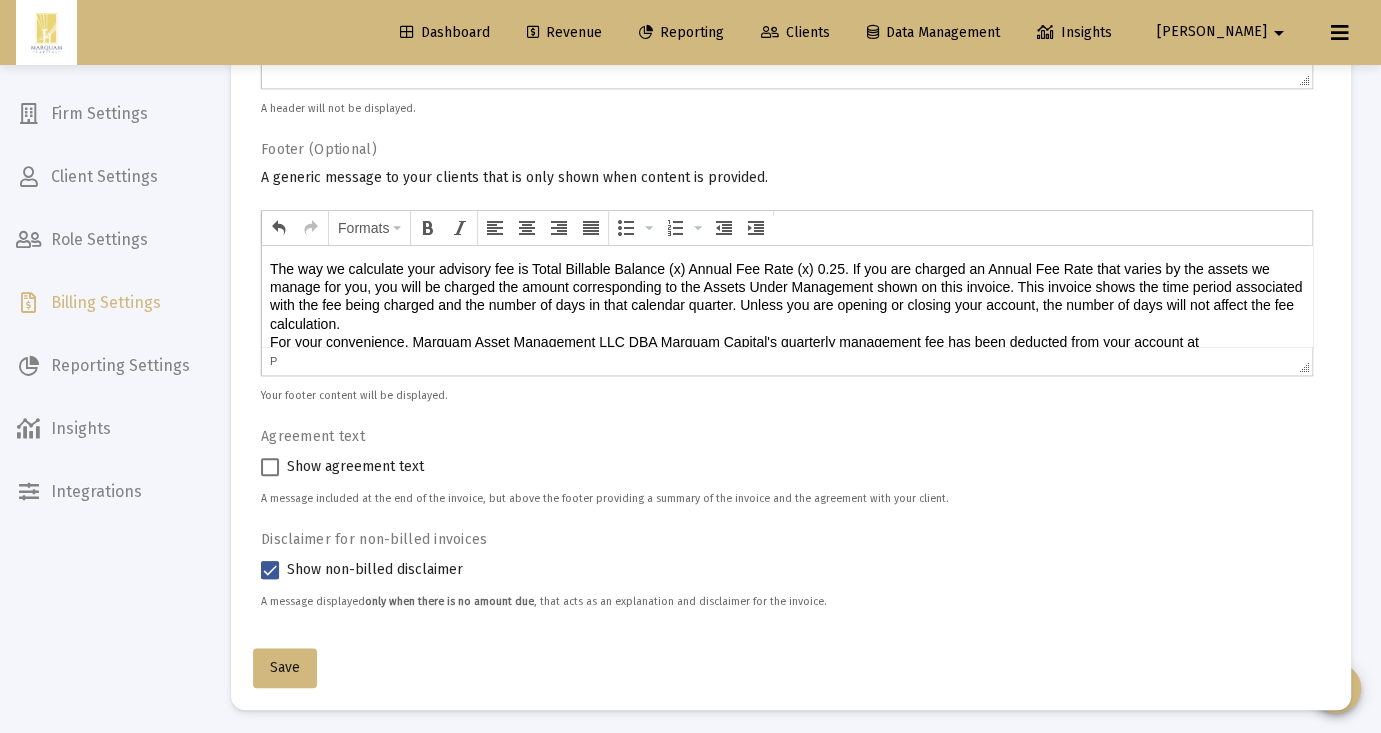 scroll, scrollTop: 4, scrollLeft: 0, axis: vertical 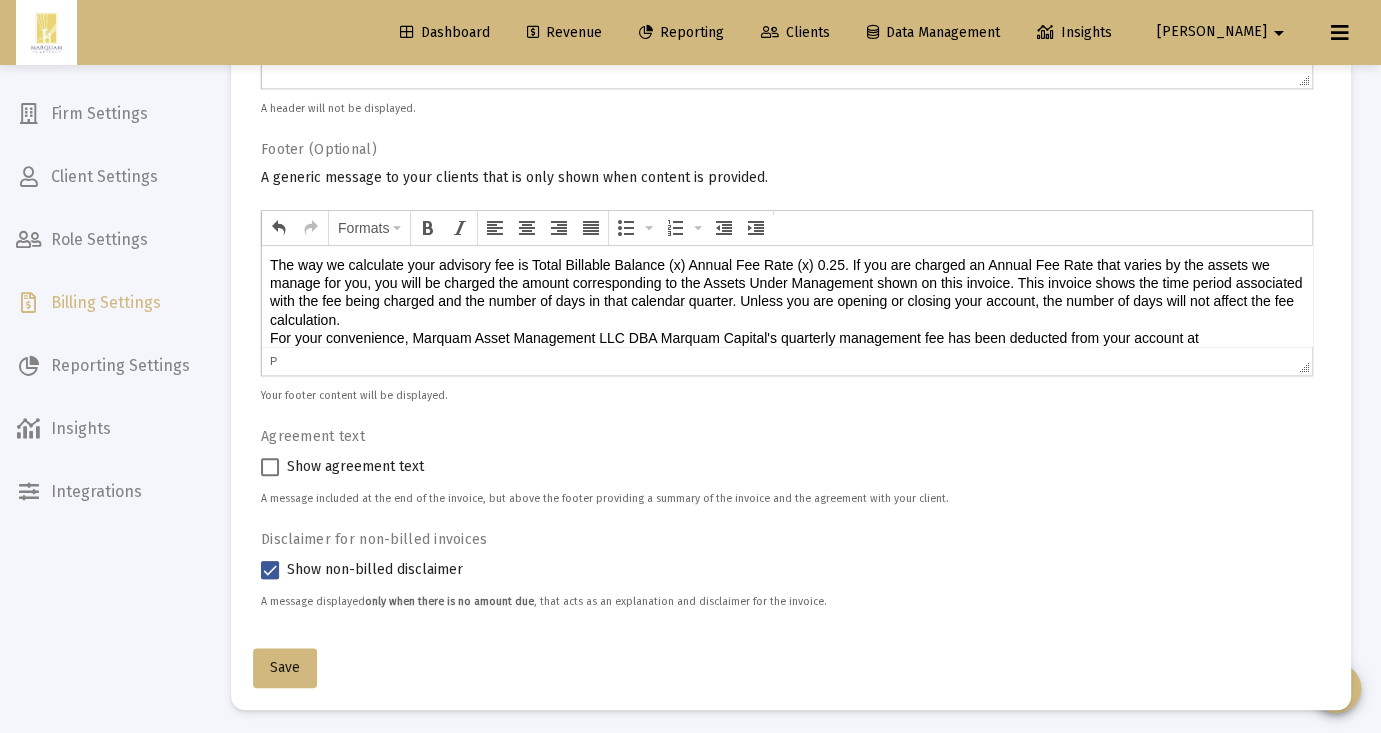 click on "The way we calculate your advisory fee is Total Billable Balance (x) Annual Fee Rate (x) 0.25. If you are charged an Annual Fee Rate that varies by the assets we manage for you, you will be charged the amount corresponding to the Assets Under Management shown on this invoice. This invoice shows the time period associated with the fee being charged and the number of days in that calendar quarter. Unless you are opening or closing your account, the number of days will not affect the fee calculation. If you would like to receive statements by email, please contact your investment advisory representative directly. You can also make a request to change the method of statement delivery by calling us at [PHONE_NUMBER] or emailing [EMAIL_ADDRESS][DOMAIN_NAME]." at bounding box center (787, 374) 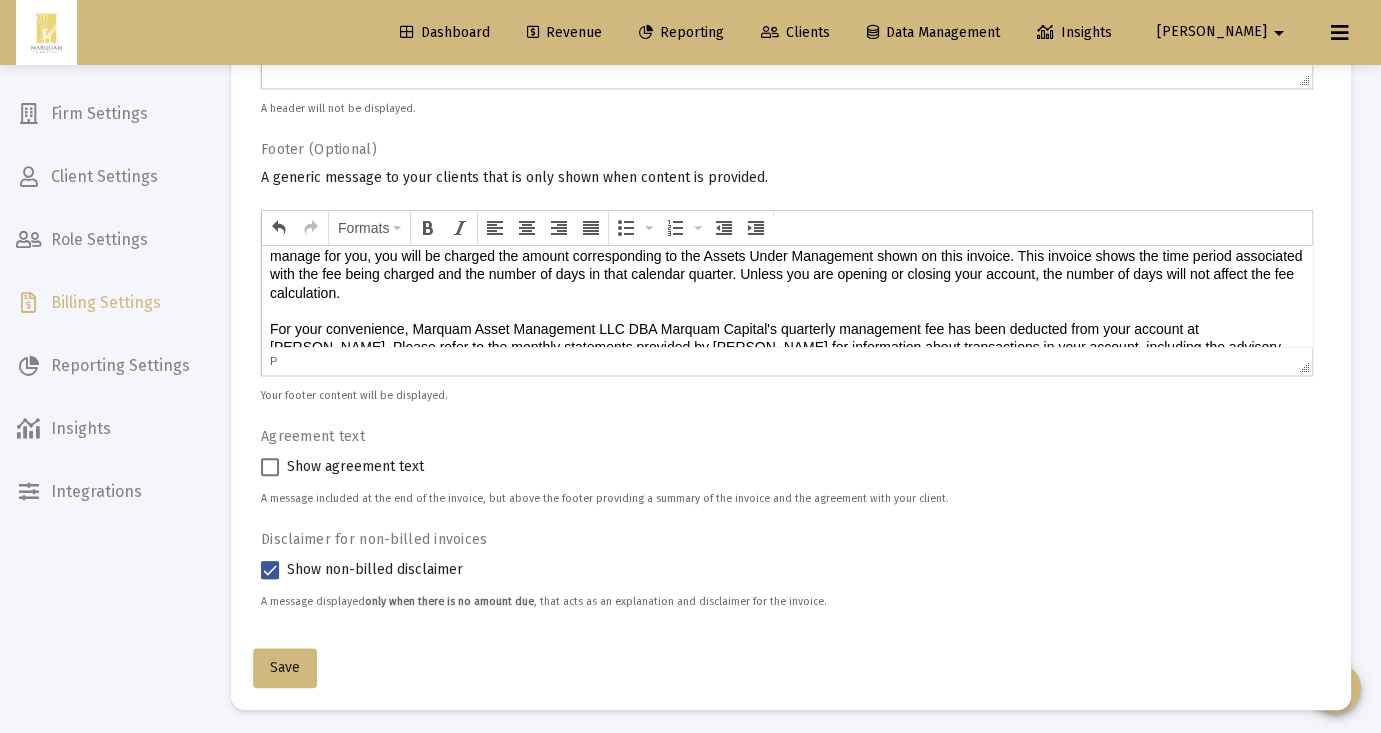 scroll, scrollTop: 13, scrollLeft: 0, axis: vertical 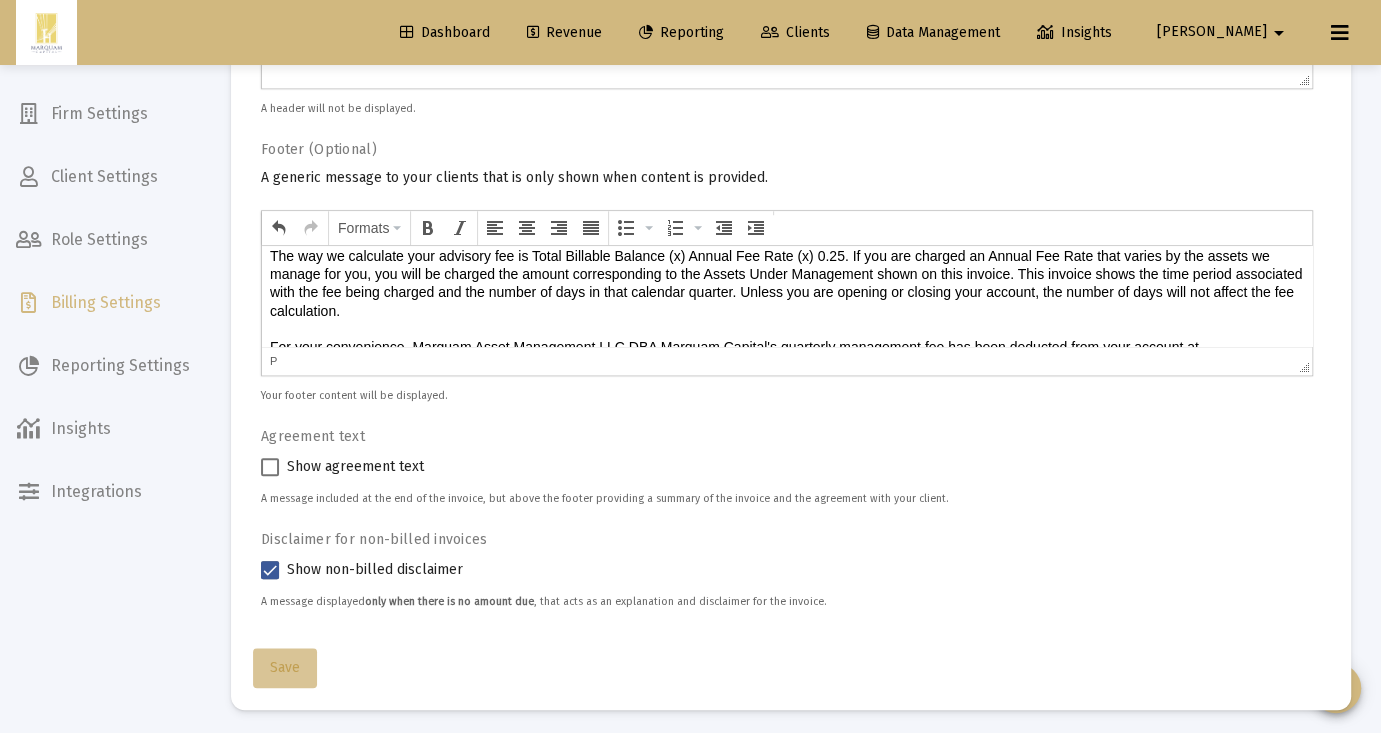 click on "Save" 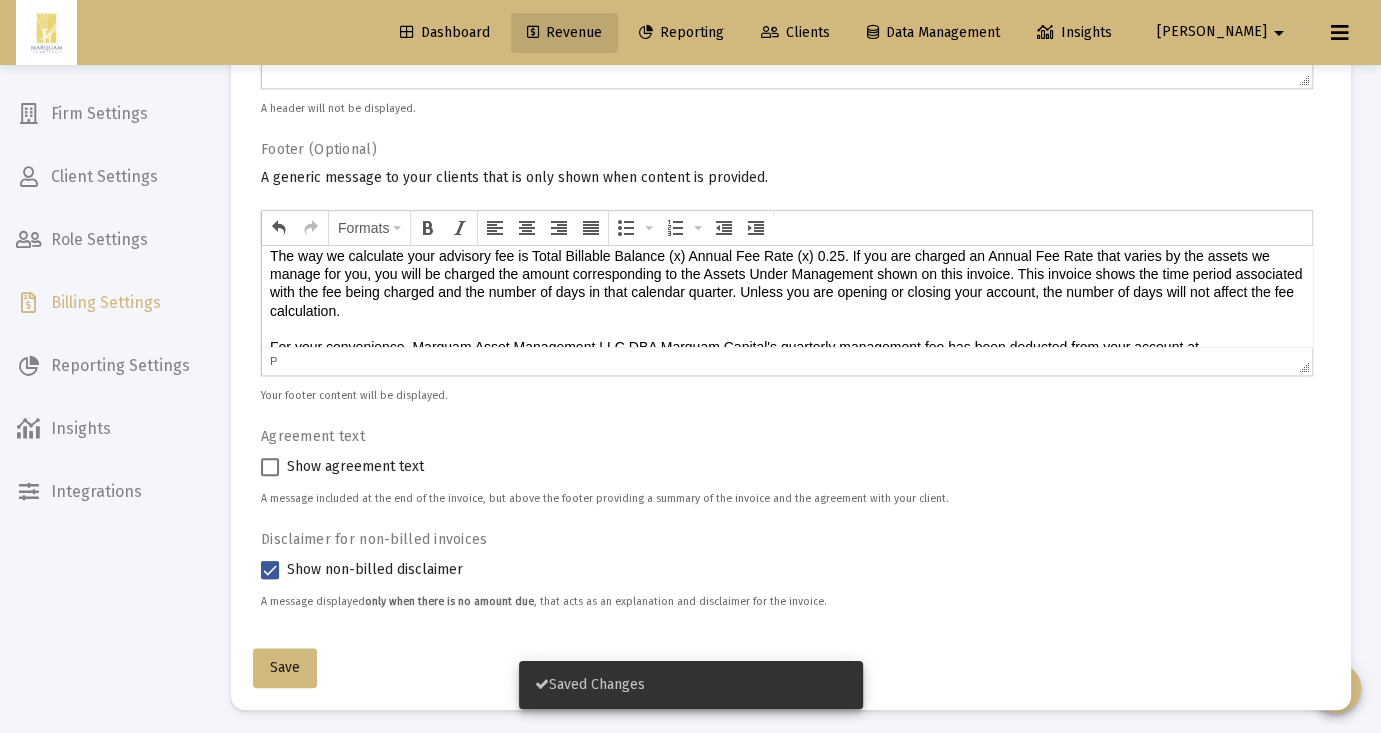 click on "Revenue" 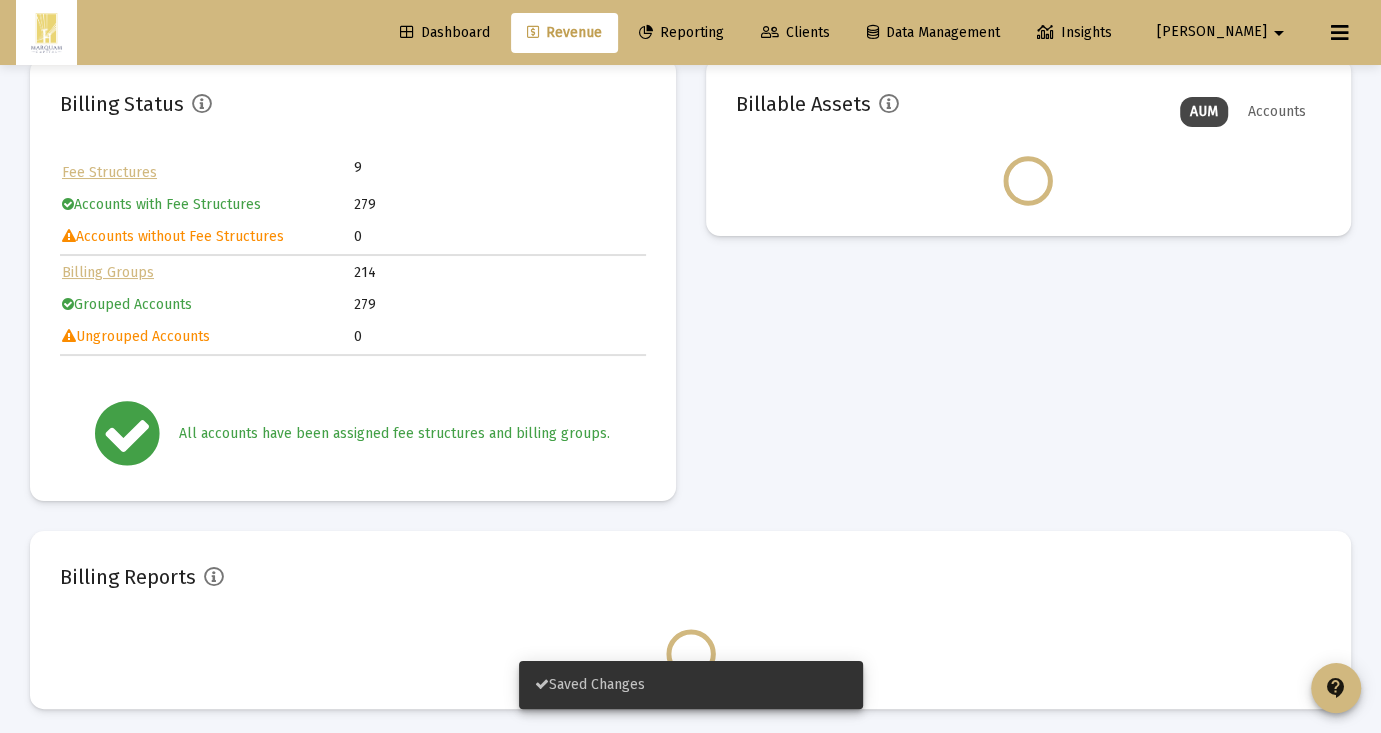 scroll, scrollTop: 272, scrollLeft: 0, axis: vertical 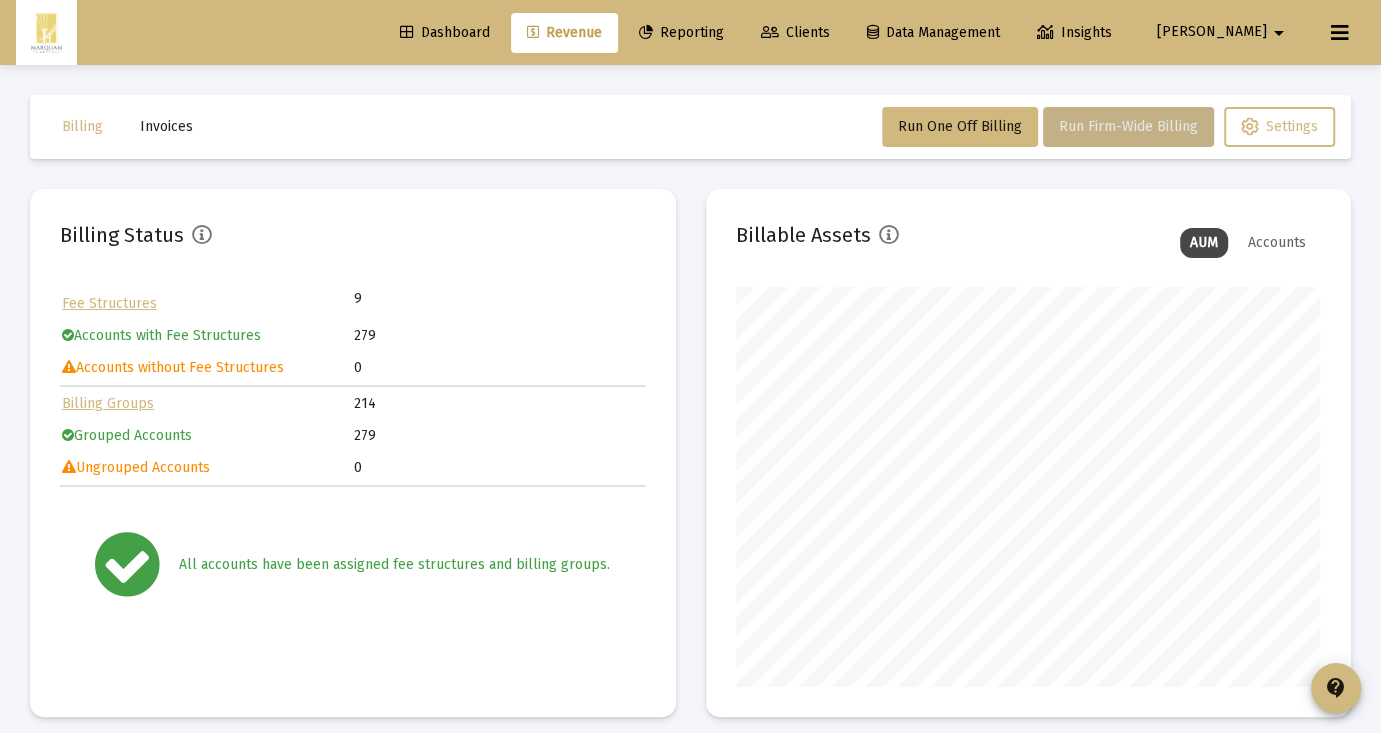 click on "Run Firm-Wide Billing" 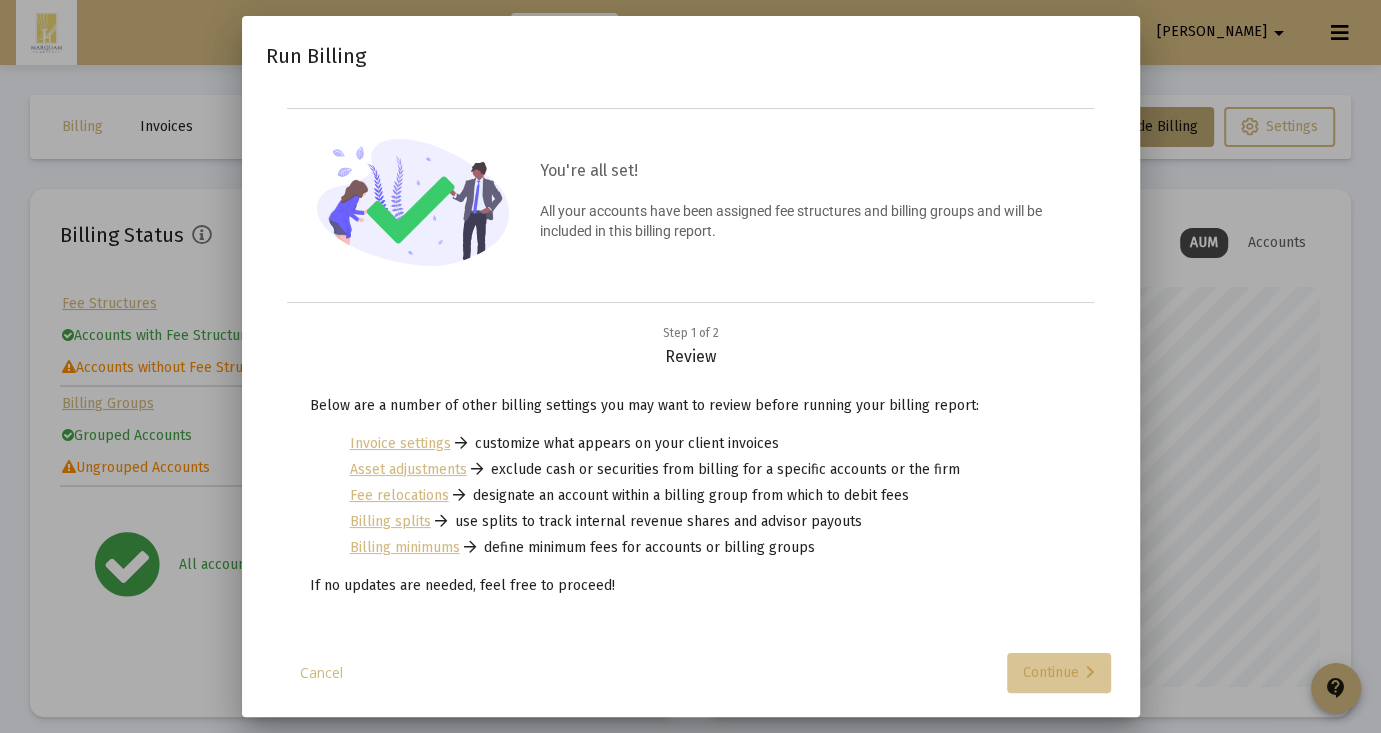 click on "Continue" at bounding box center [1059, 673] 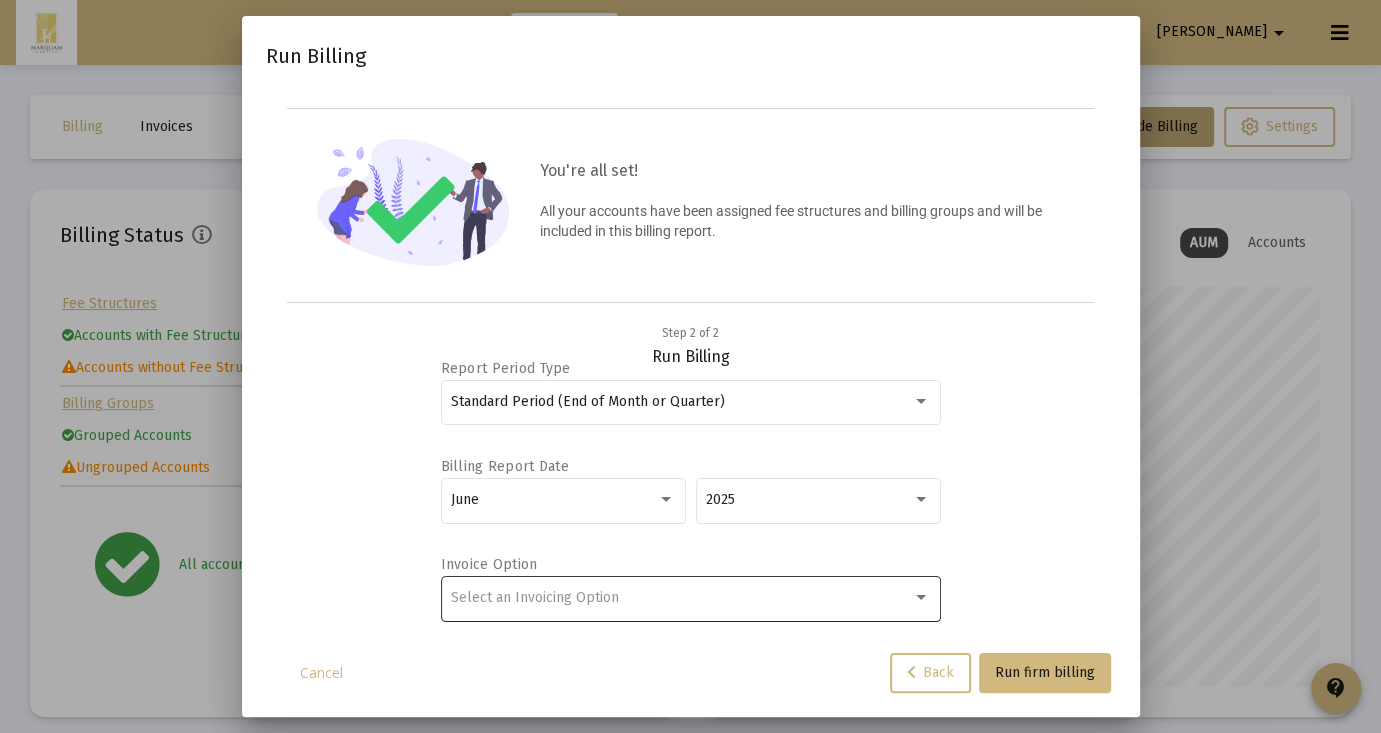 click on "Select an Invoicing Option" at bounding box center [690, 597] 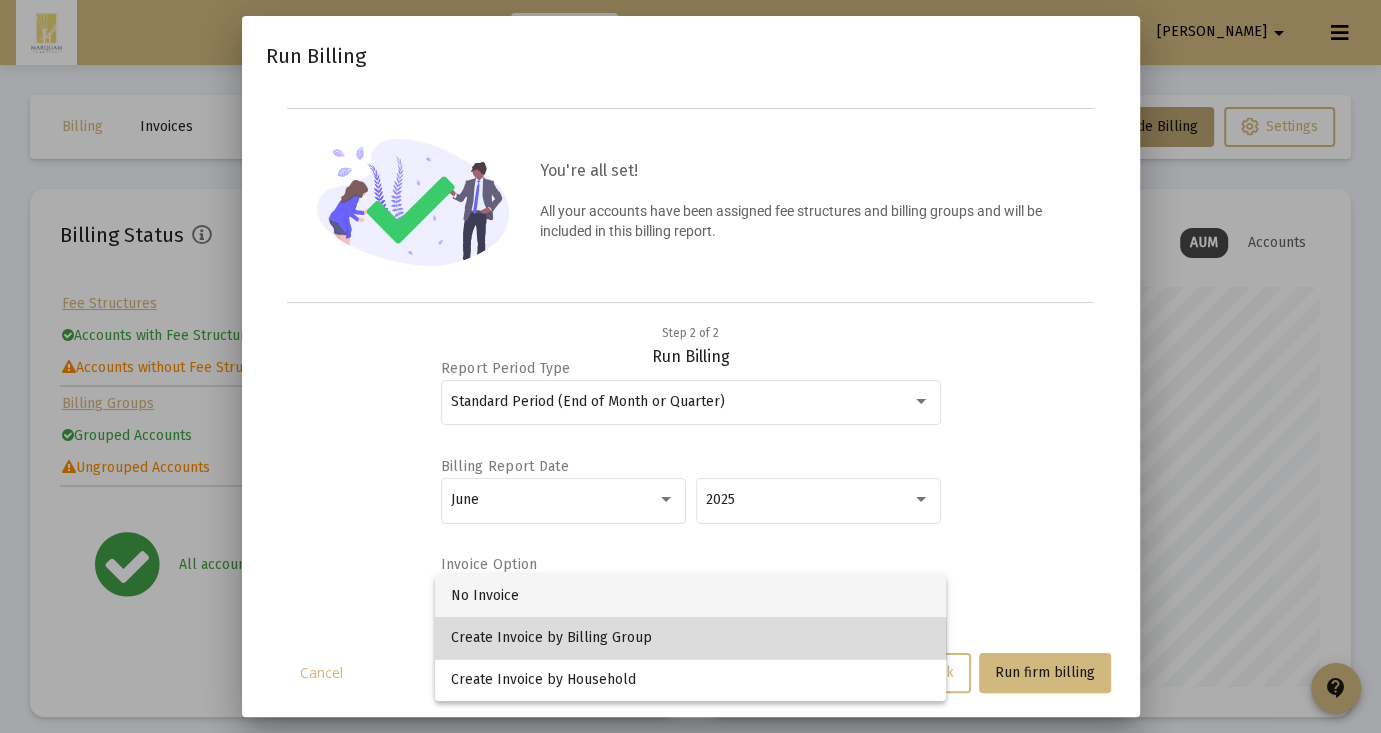 click on "Create Invoice by Billing Group" at bounding box center (690, 638) 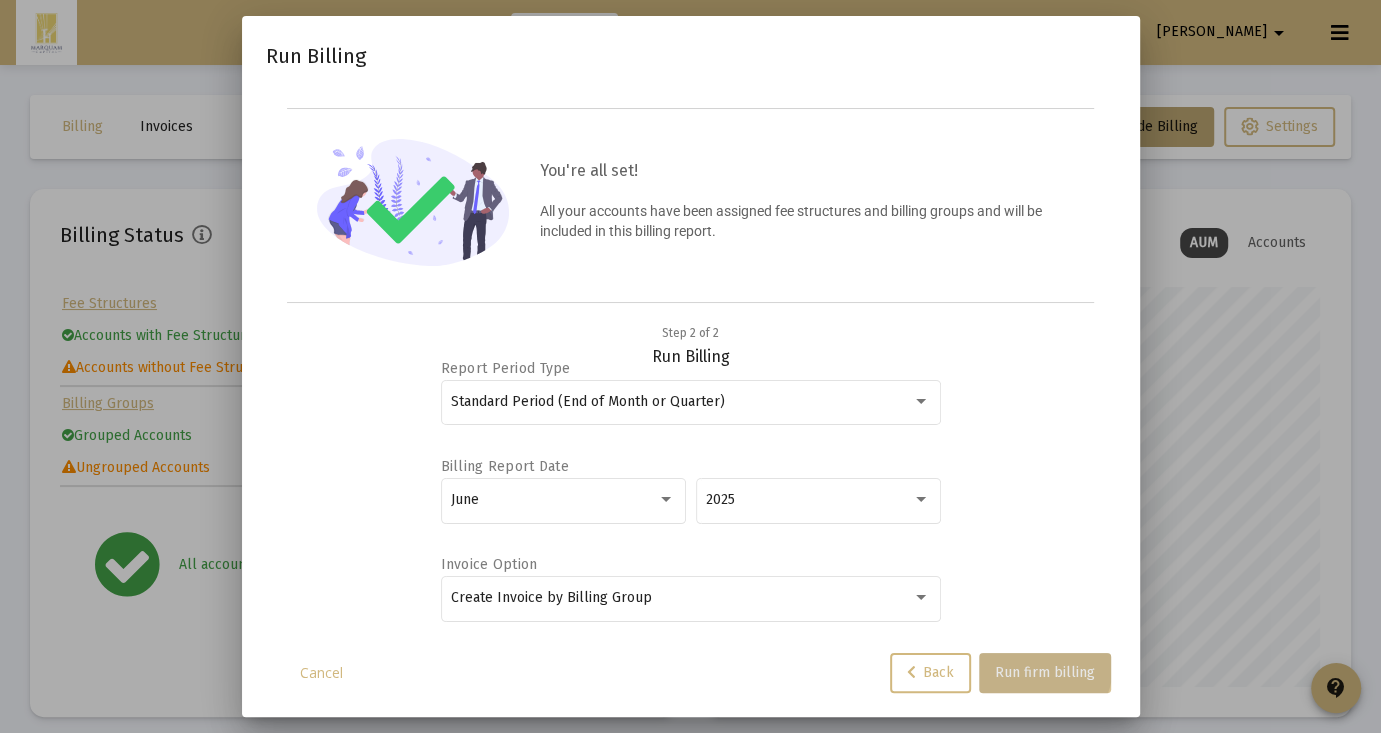 click on "Run firm billing" at bounding box center (1045, 672) 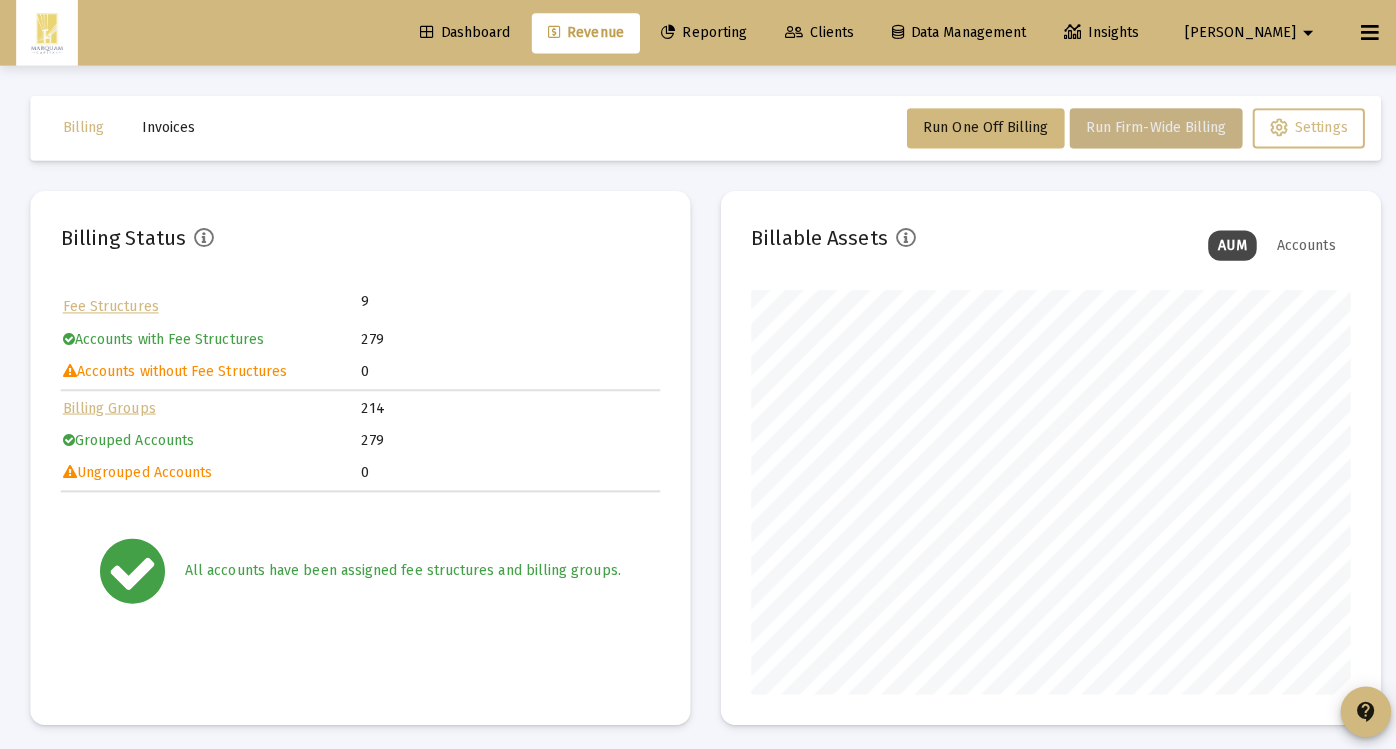 scroll, scrollTop: 999600, scrollLeft: 999406, axis: both 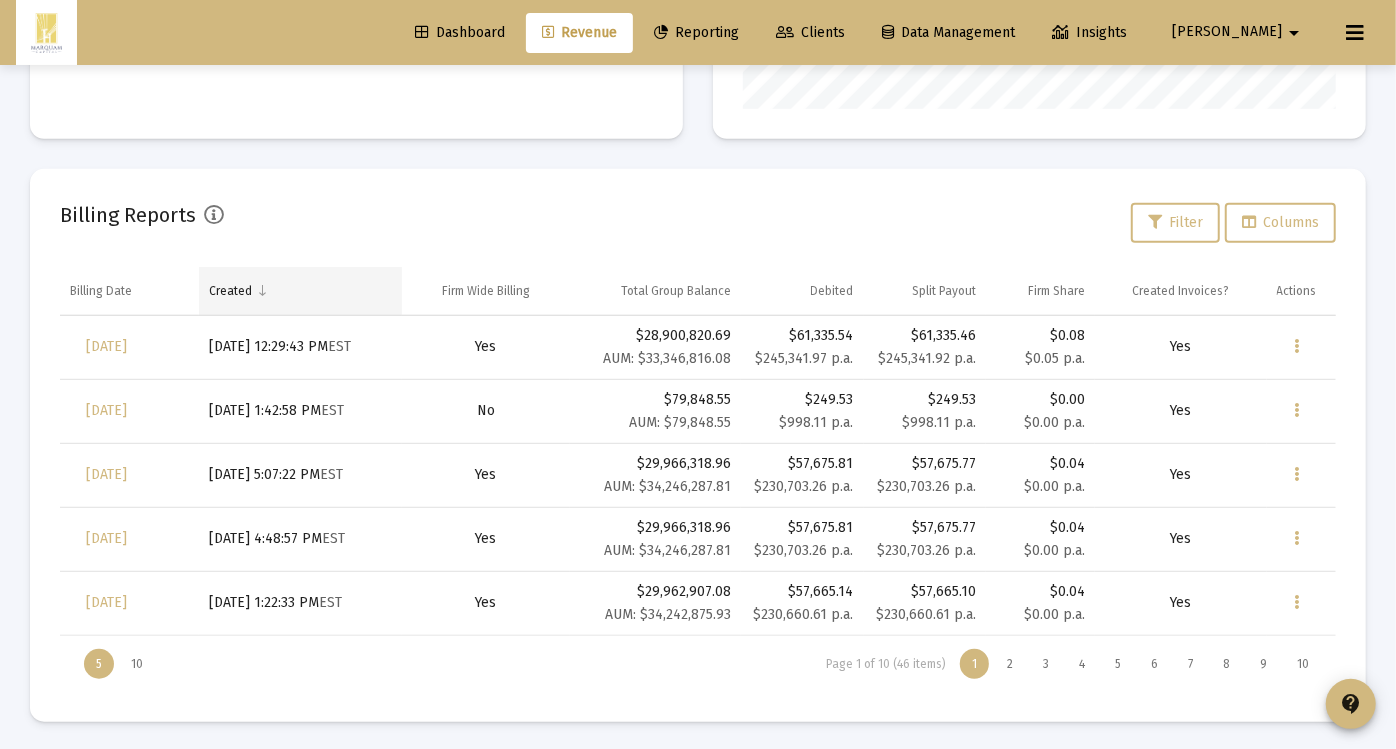 type 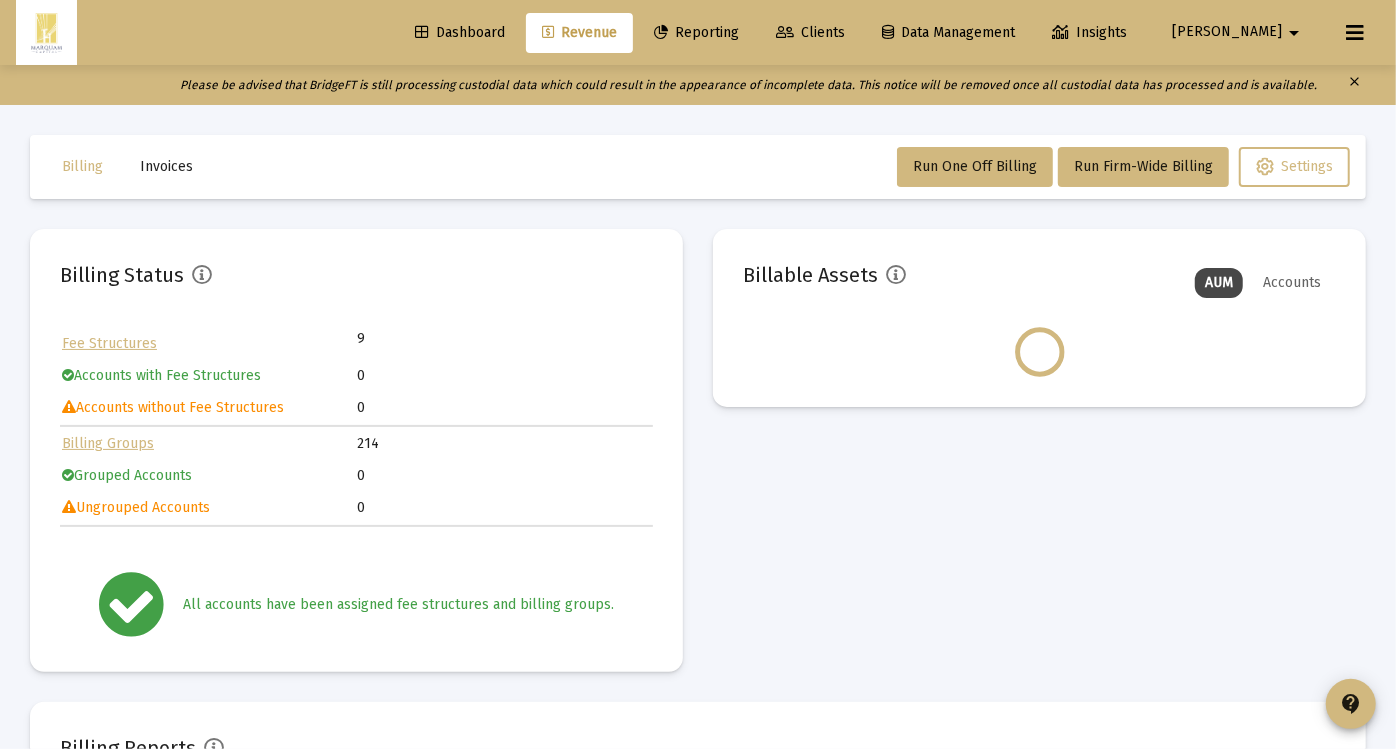 scroll, scrollTop: 155, scrollLeft: 0, axis: vertical 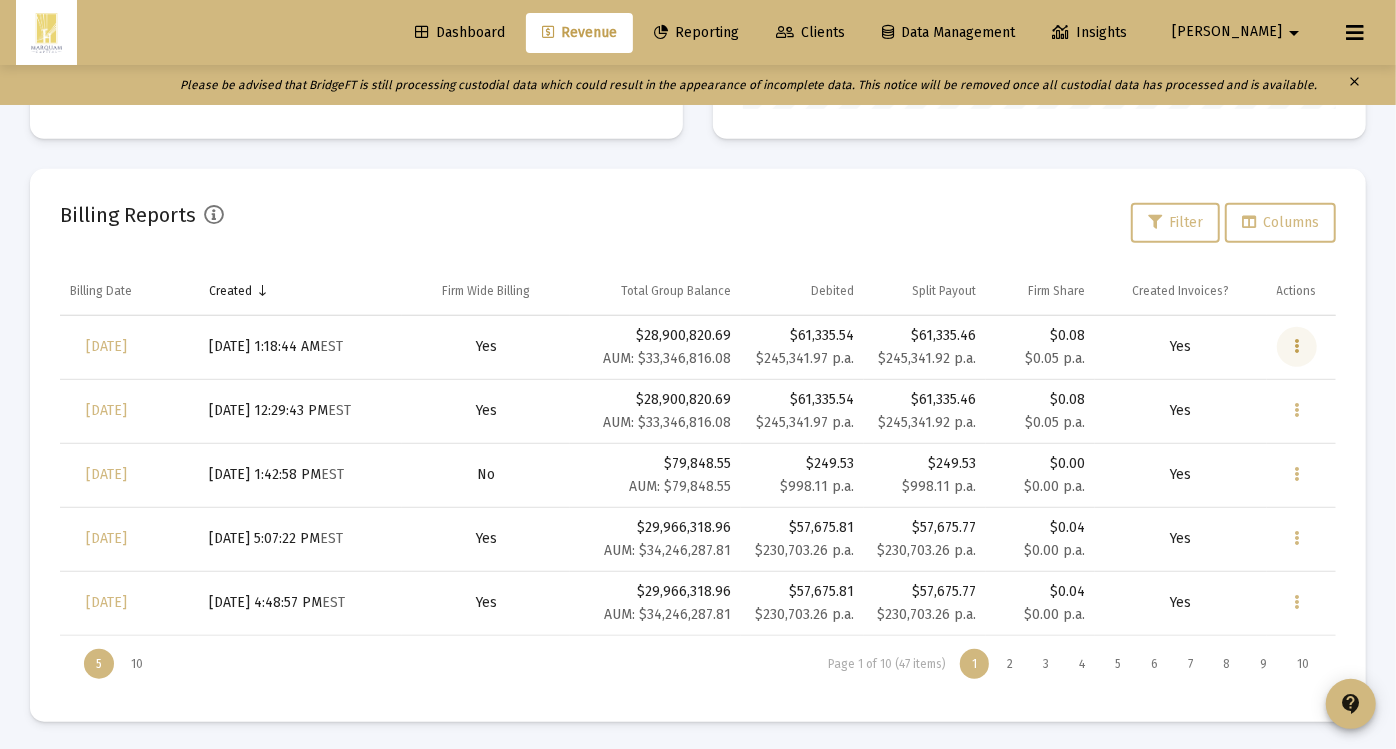 click at bounding box center (1296, 347) 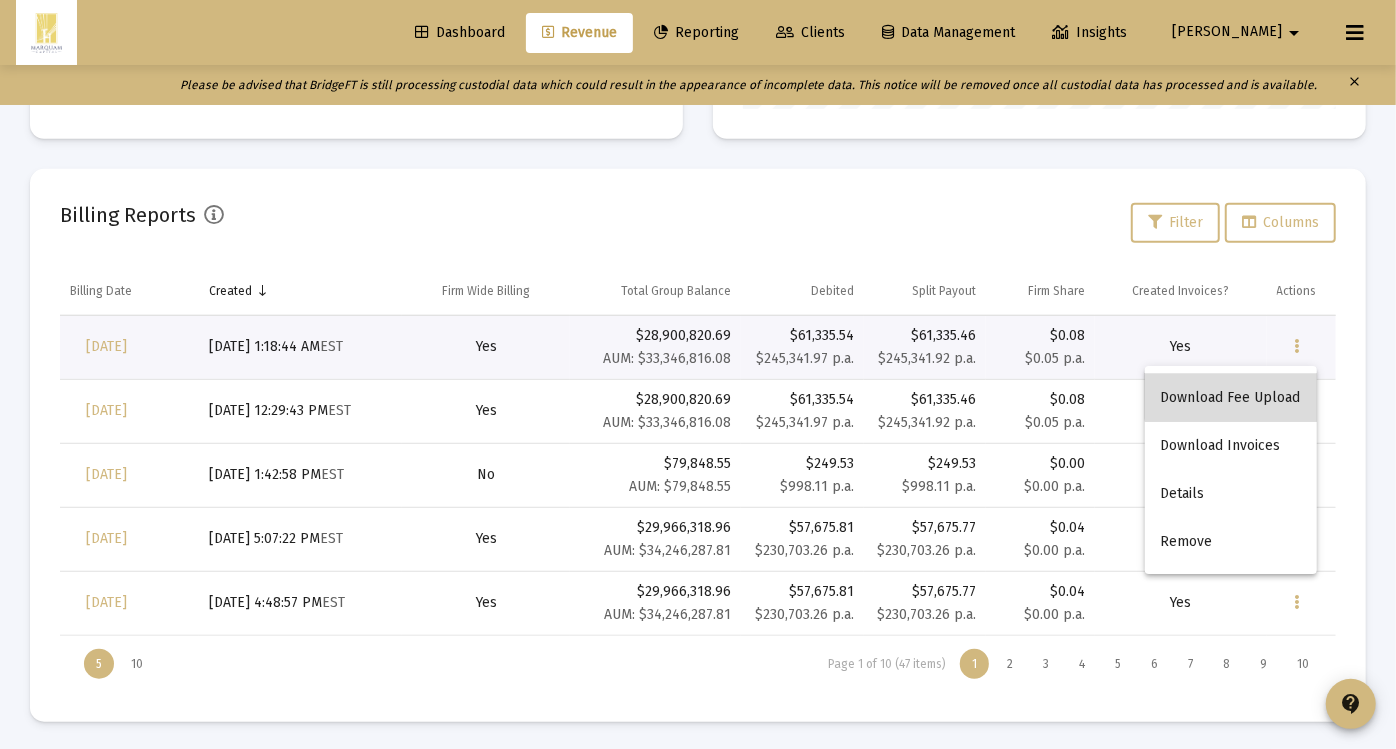click on "Download Fee Upload" at bounding box center (1231, 398) 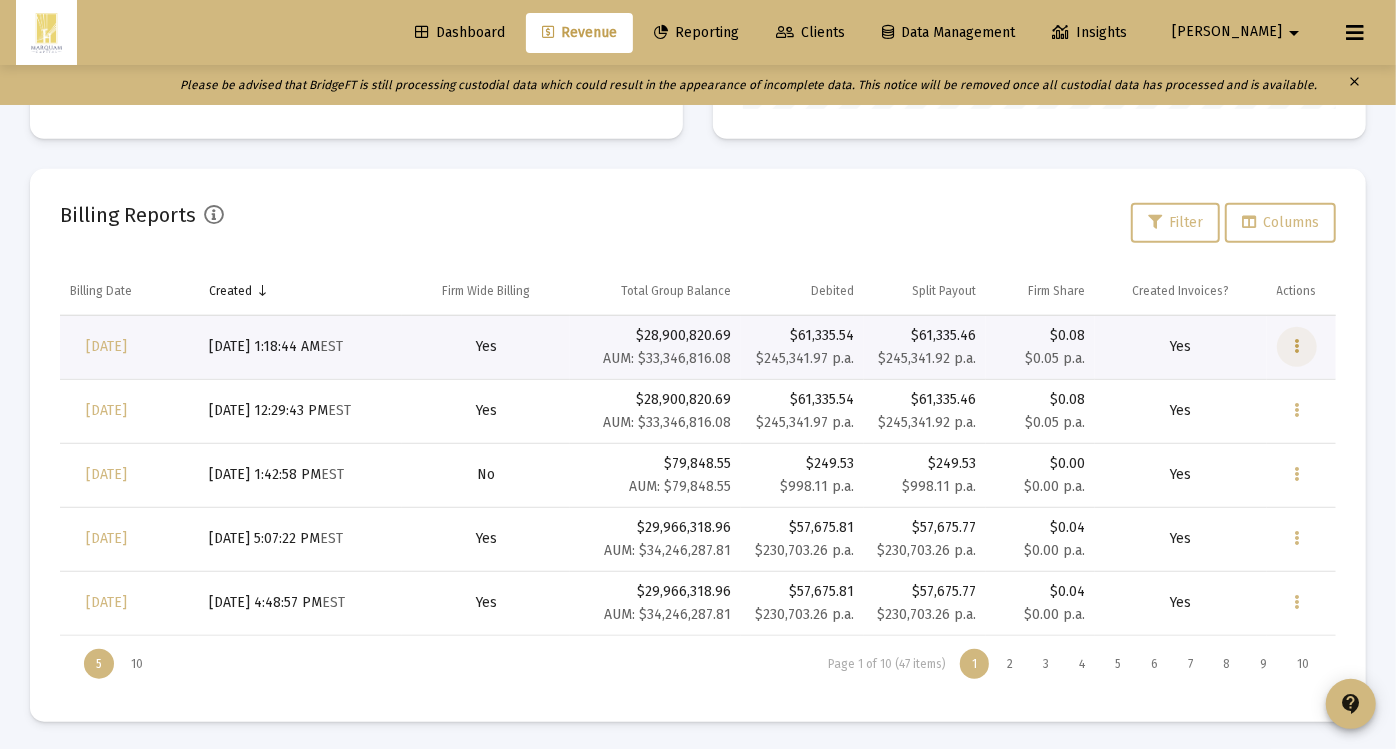 click at bounding box center [1296, 347] 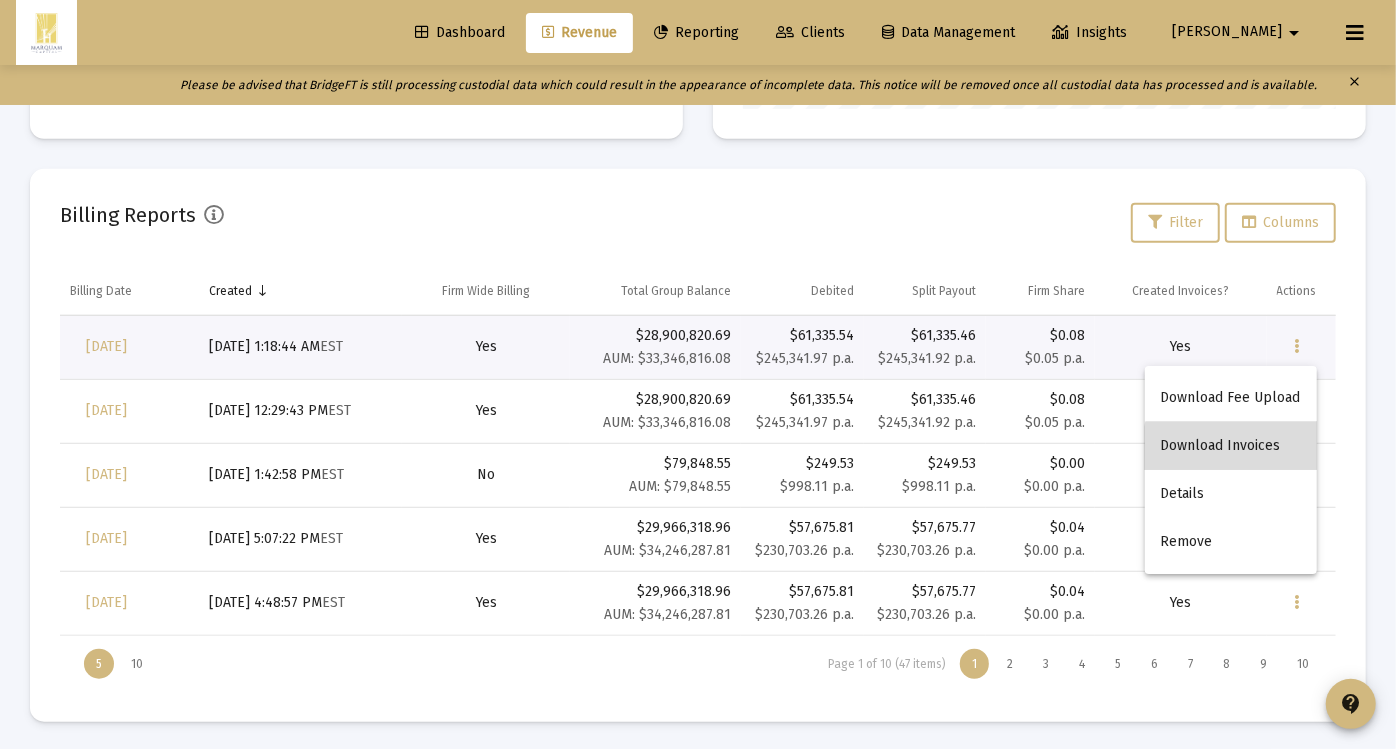 click on "Download Invoices" at bounding box center (1231, 446) 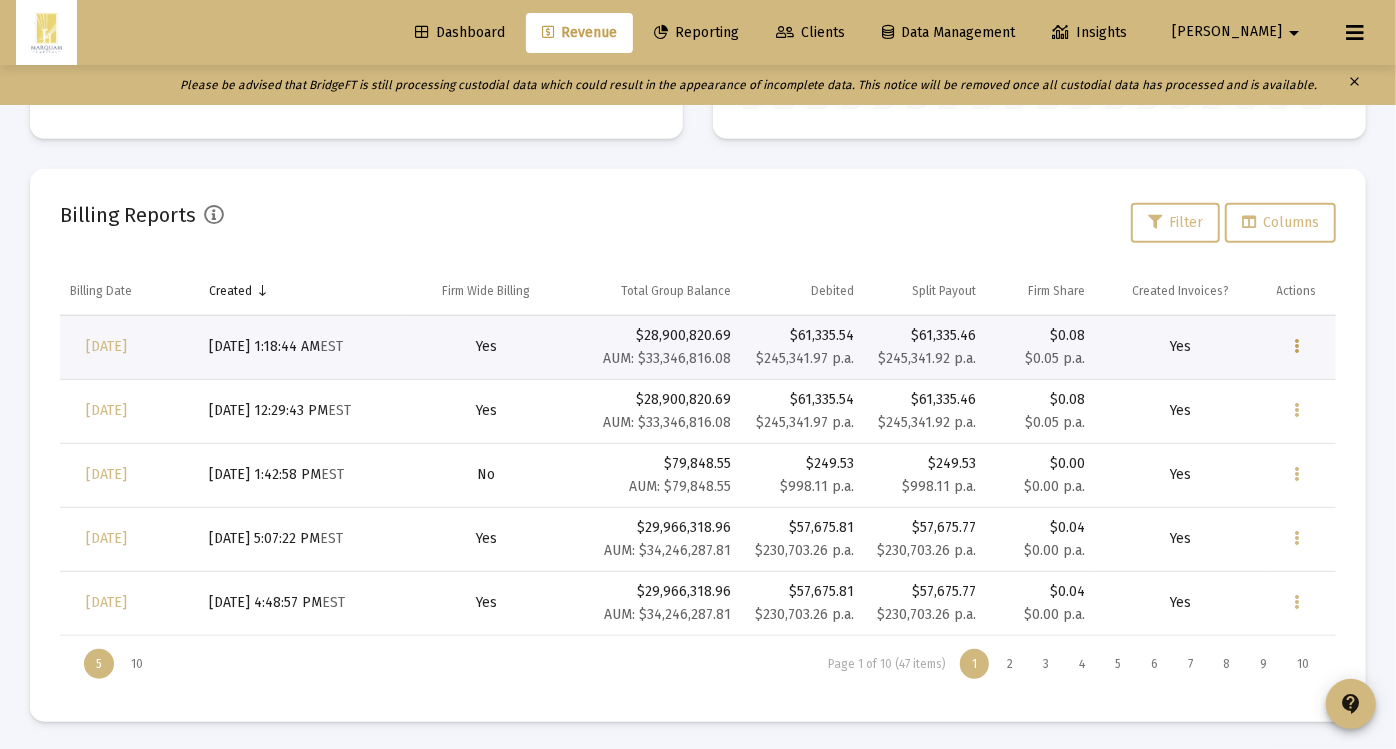 type 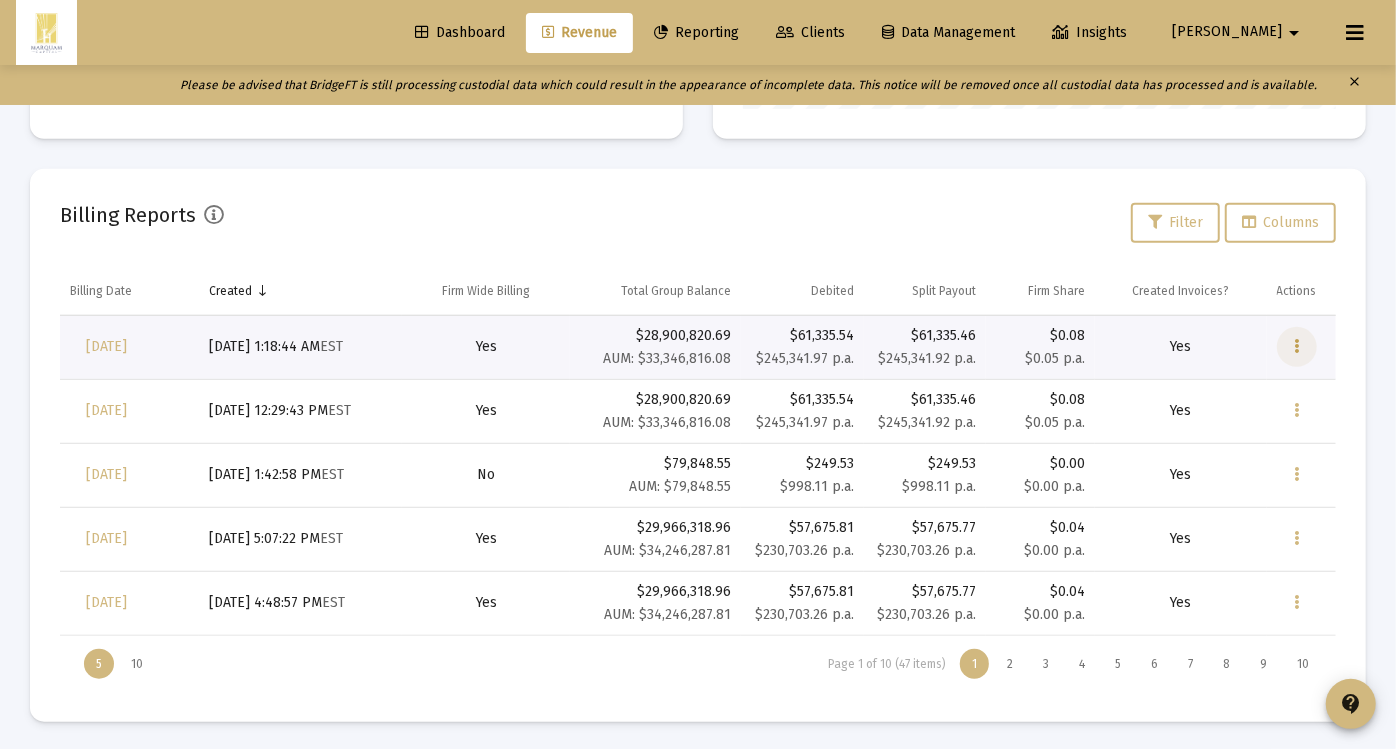 click at bounding box center (1296, 347) 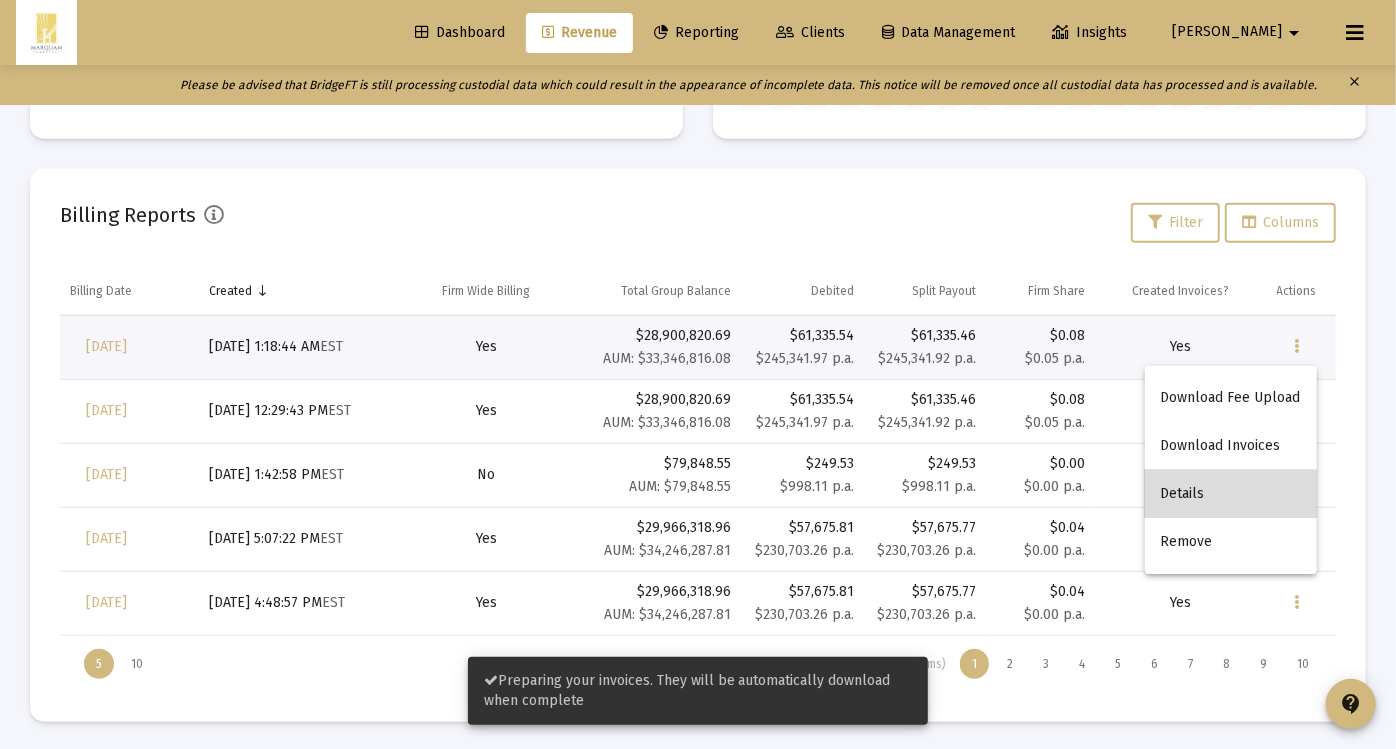 click on "Details" at bounding box center (1231, 494) 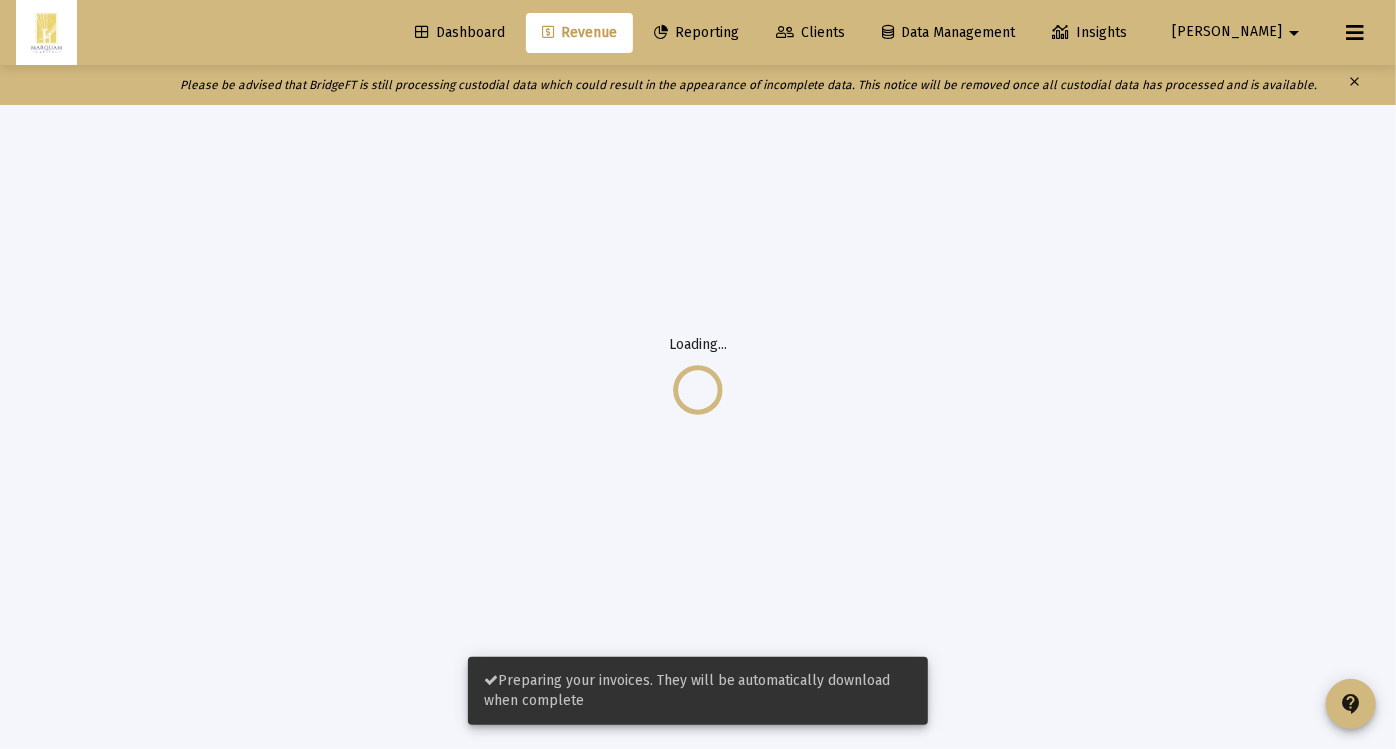 scroll, scrollTop: 105, scrollLeft: 0, axis: vertical 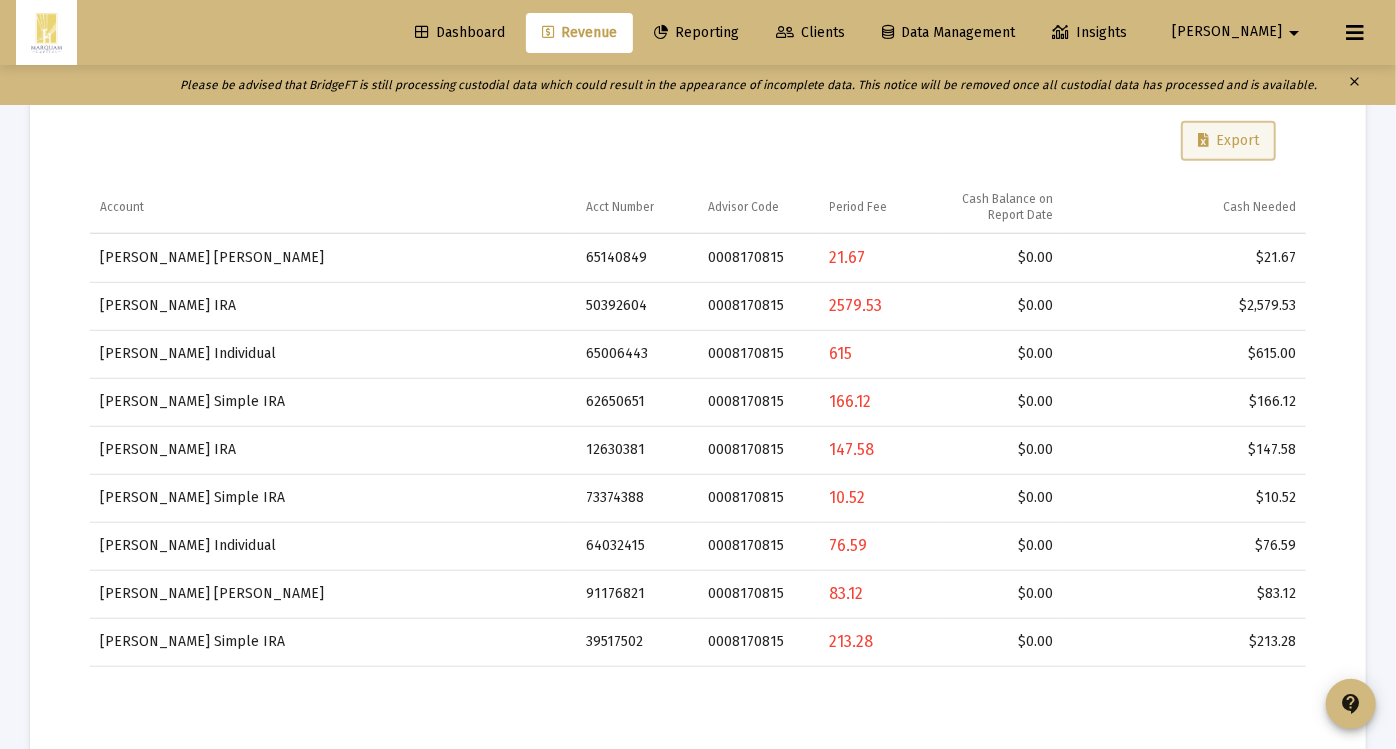 click on "Export" 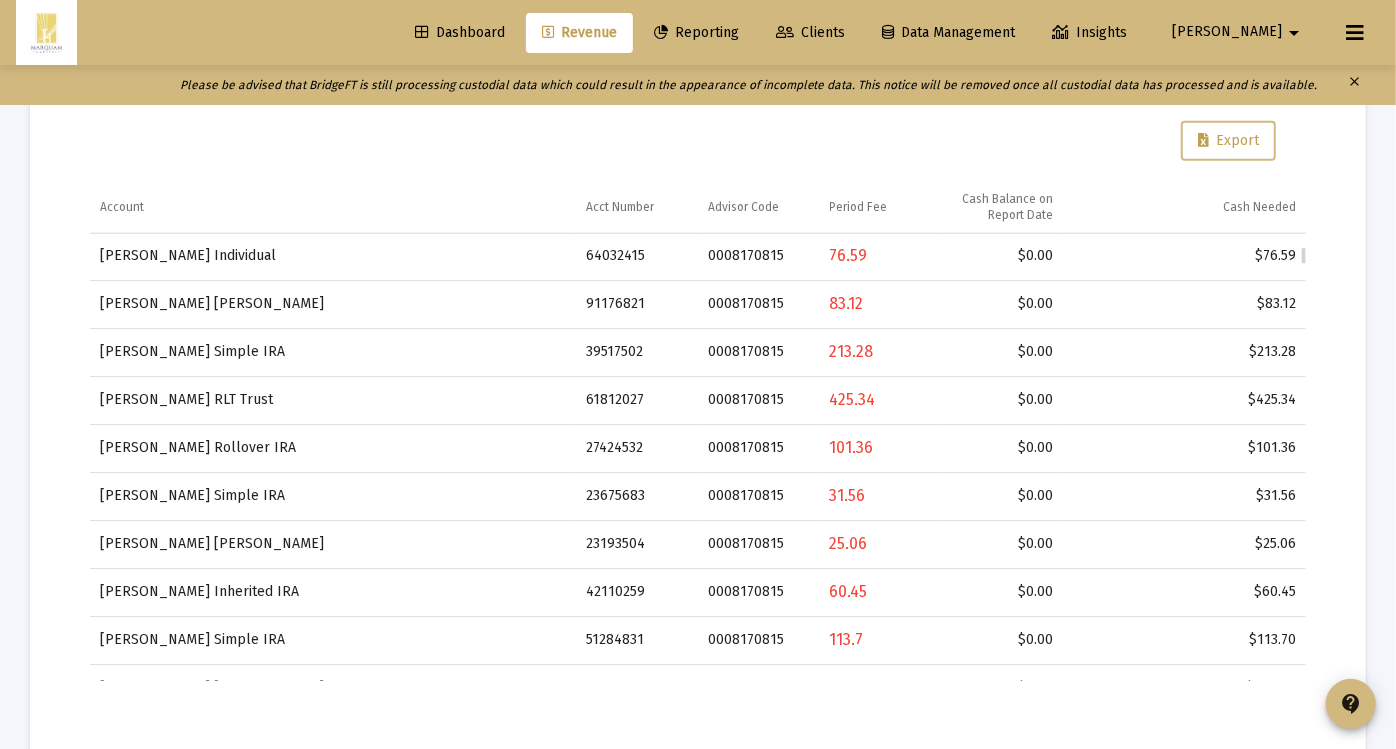 type 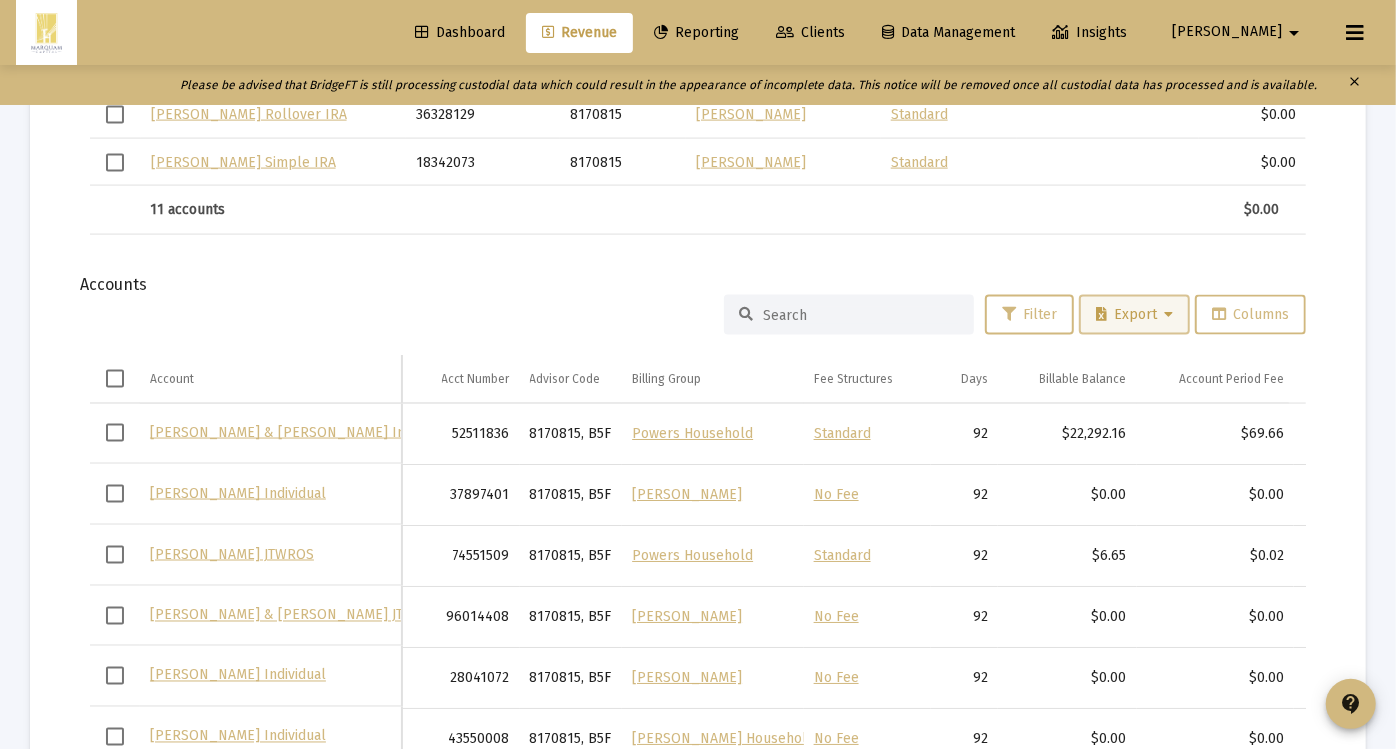 click on "Export" 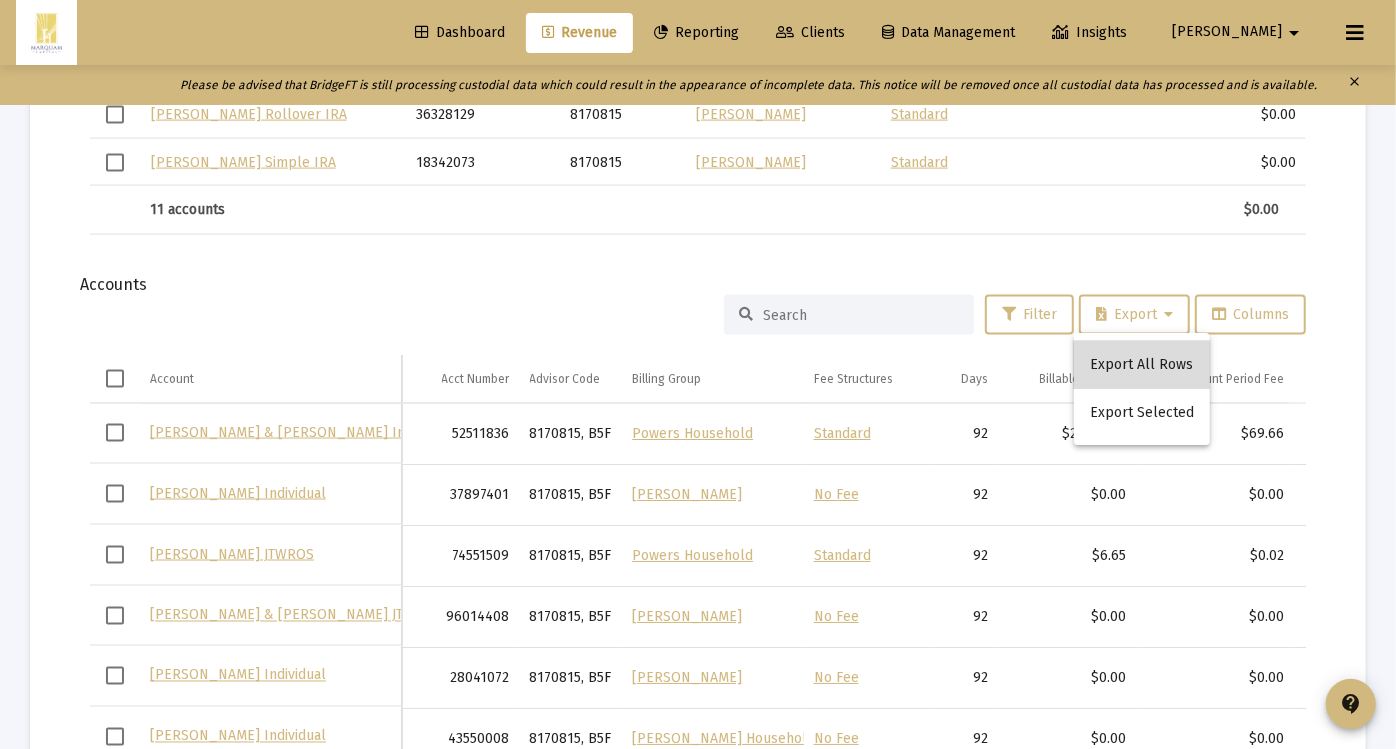 click on "Export All Rows" at bounding box center (1142, 365) 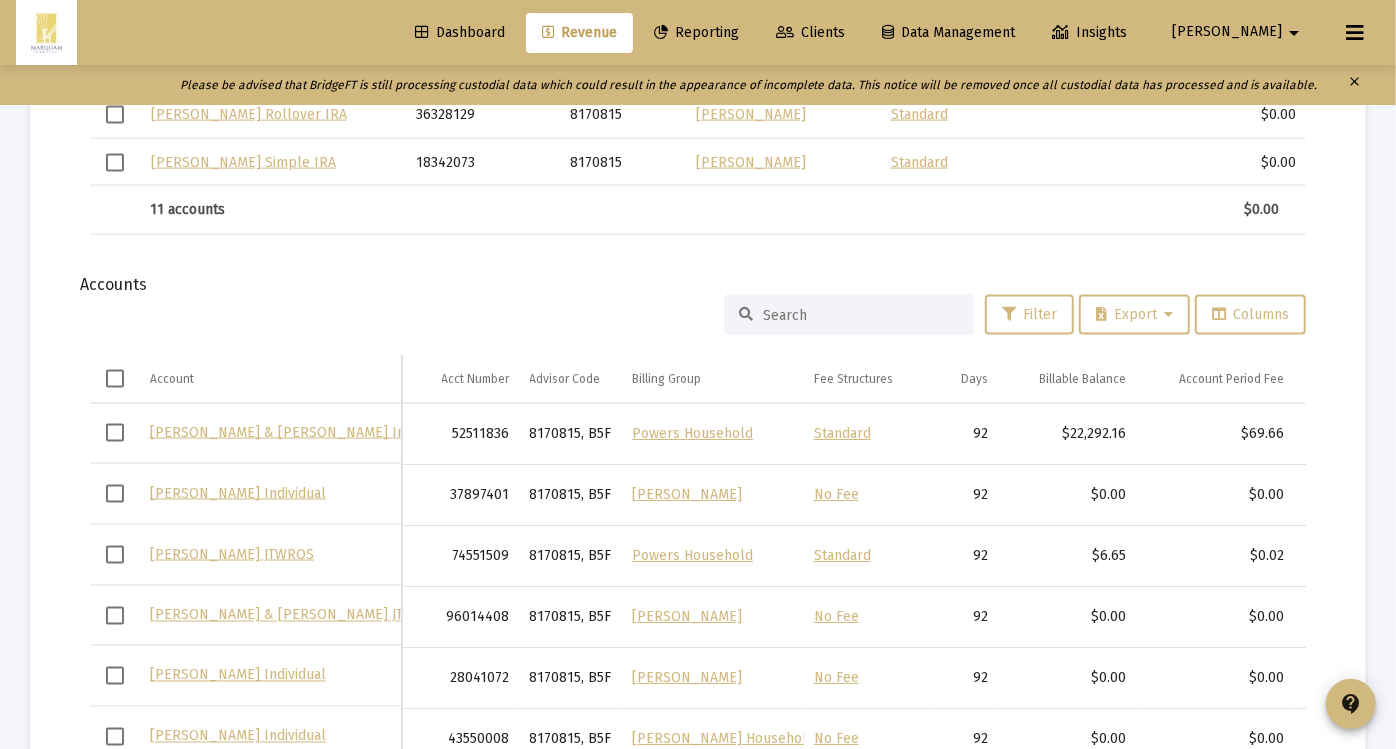 click on "Report Created:  Jul 8, 2025  Billing Snapshot Date:  Jun 30, 2025   Fees   Total Debited Fee  $61,335.54 $245,341.97 per annum  Split Payout  $61,335.46  Firm Share  $0.08  Effective Rate per period  0.184% 0.736% per annum  Firm Billable Balance  $28,900,820.69  Assets Under Management  $33,346,816.08  Cash Balances   Insufficient Cash:   218 Accounts   Export  Account Acct Number Advisor Code Period Fee Cash Balance on Report Date Cash Needed Grace Powers Roth IRA 65140849 0008170815  21.67   $0.00   $21.67  Joseph Jungwirth IRA 50392604 0008170815  2579.53   $0.00   $2,579.53  Timothy Krahn Individual 65006443 0008170815  615   $0.00   $615.00  Katrena Barker Simple IRA 62650651 0008170815  166.12   $0.00   $166.12  Sharon Wilson IRA 12630381 0008170815  147.58   $0.00   $147.58  Hannah Bodily Simple IRA 73374388 0008170815  10.52   $0.00   $10.52  Amy Korkowski Individual 64032415 0008170815  76.59   $0.00   $76.59  Susan Brodeur IRA 91176821 0008170815  83.12   $0.00   $83.12  39517502 0008170815  2.58" 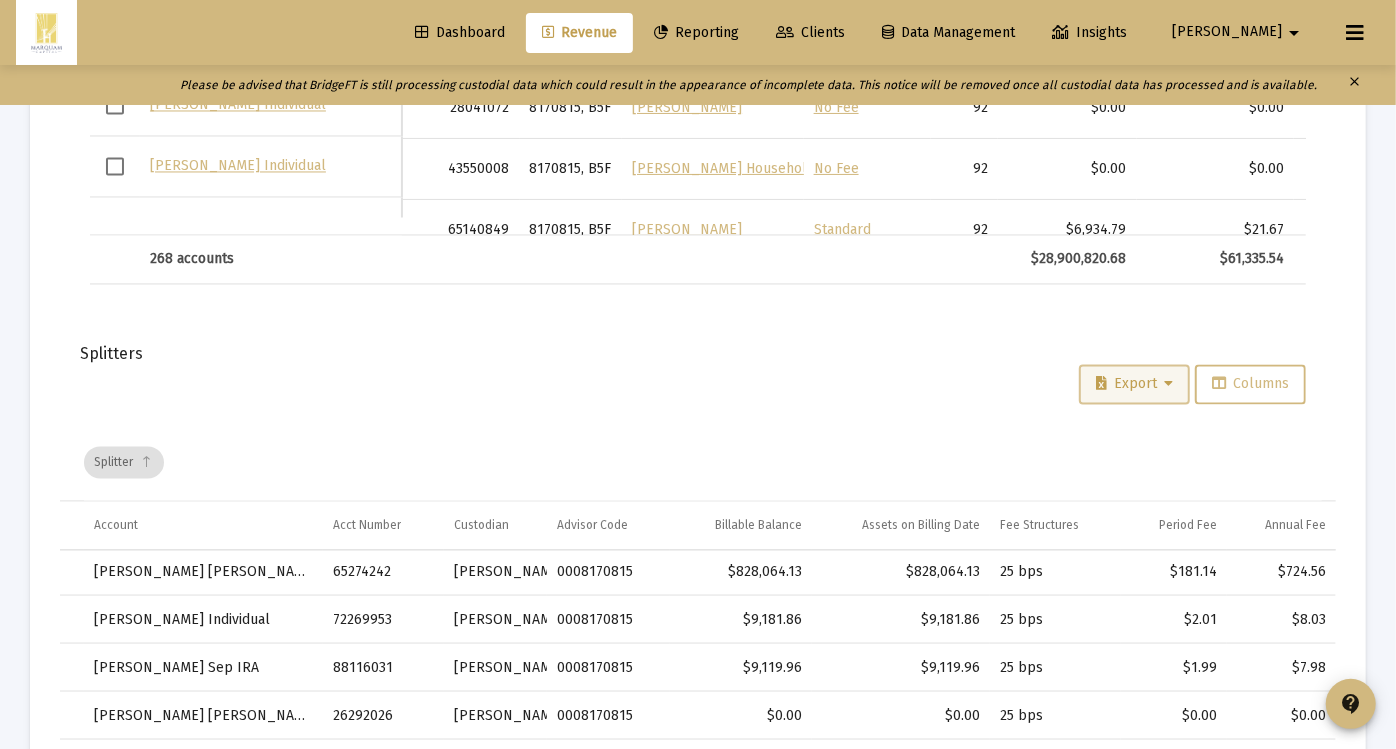 click on "Export" 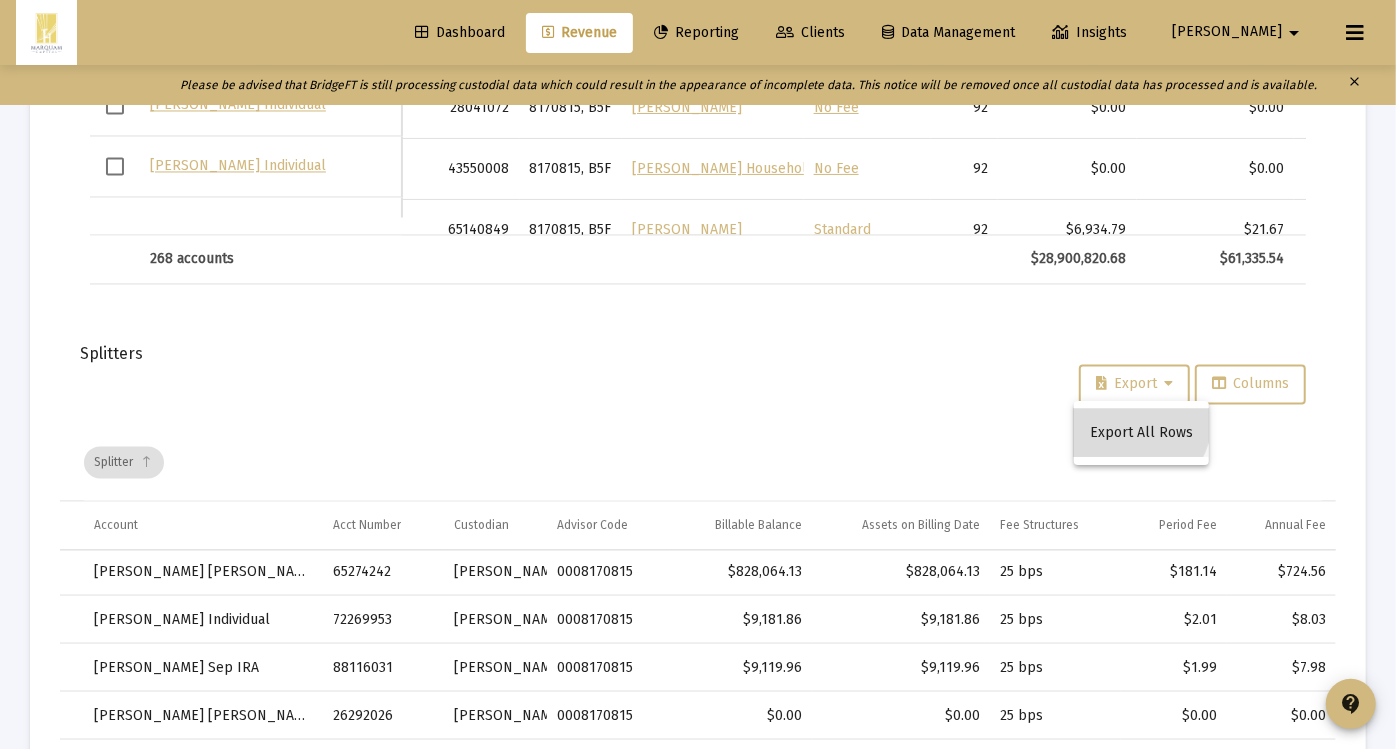 click on "Export All Rows" at bounding box center (1141, 433) 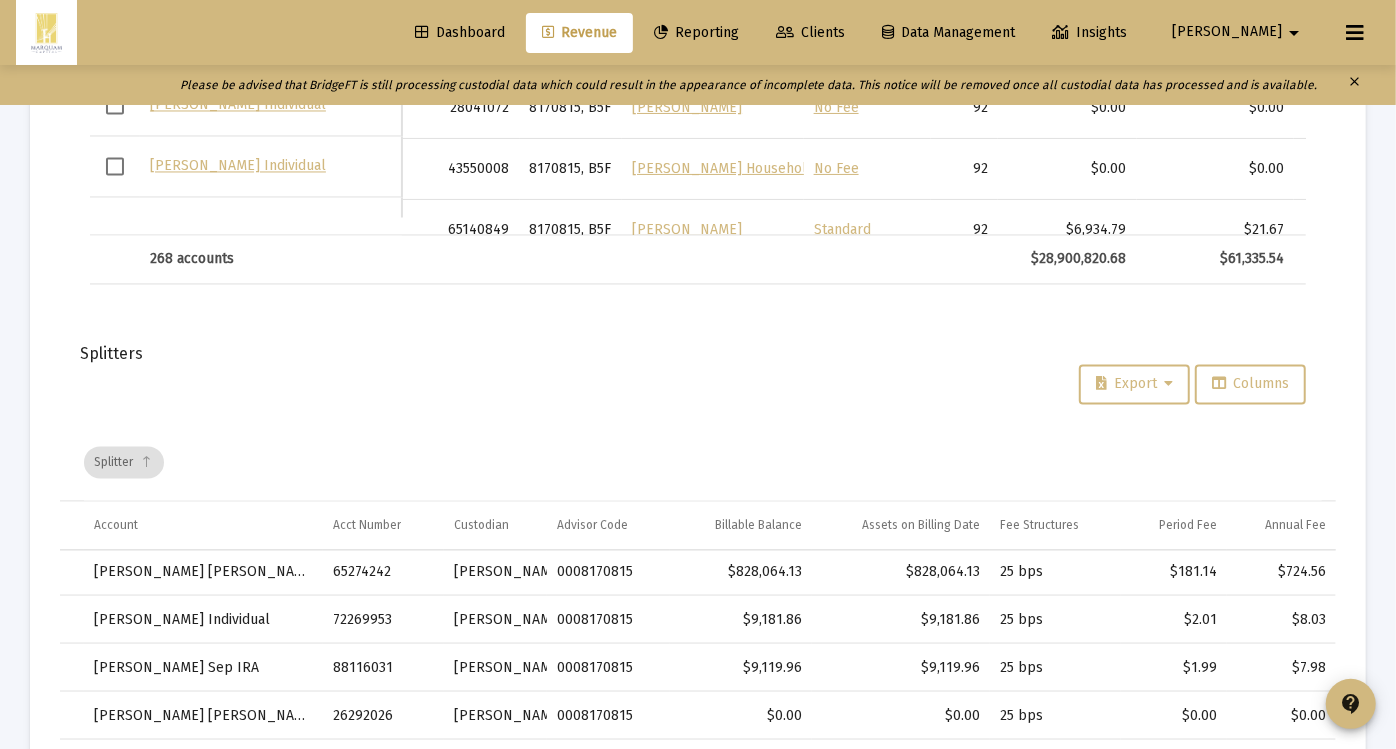 scroll, scrollTop: 125, scrollLeft: 0, axis: vertical 